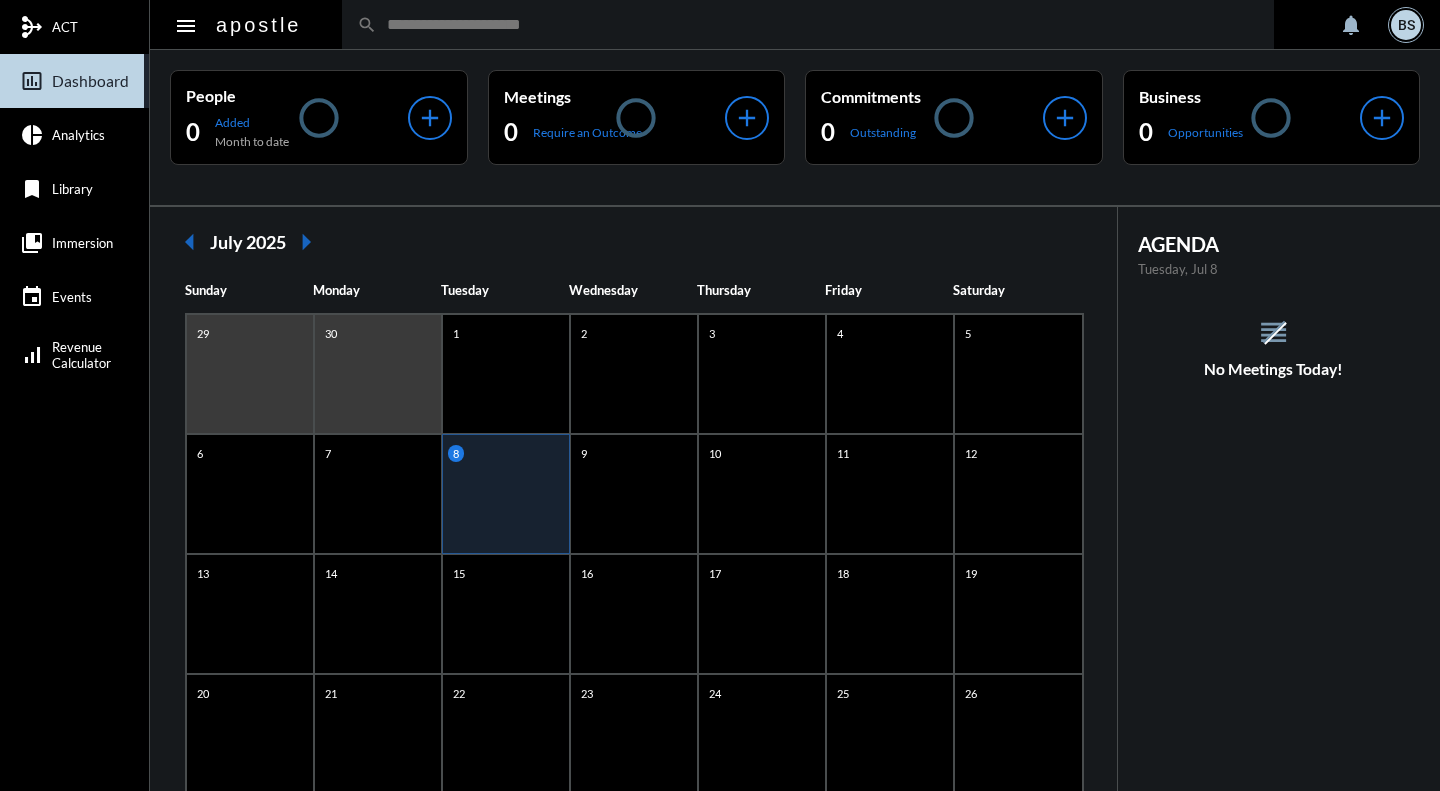 scroll, scrollTop: 0, scrollLeft: 0, axis: both 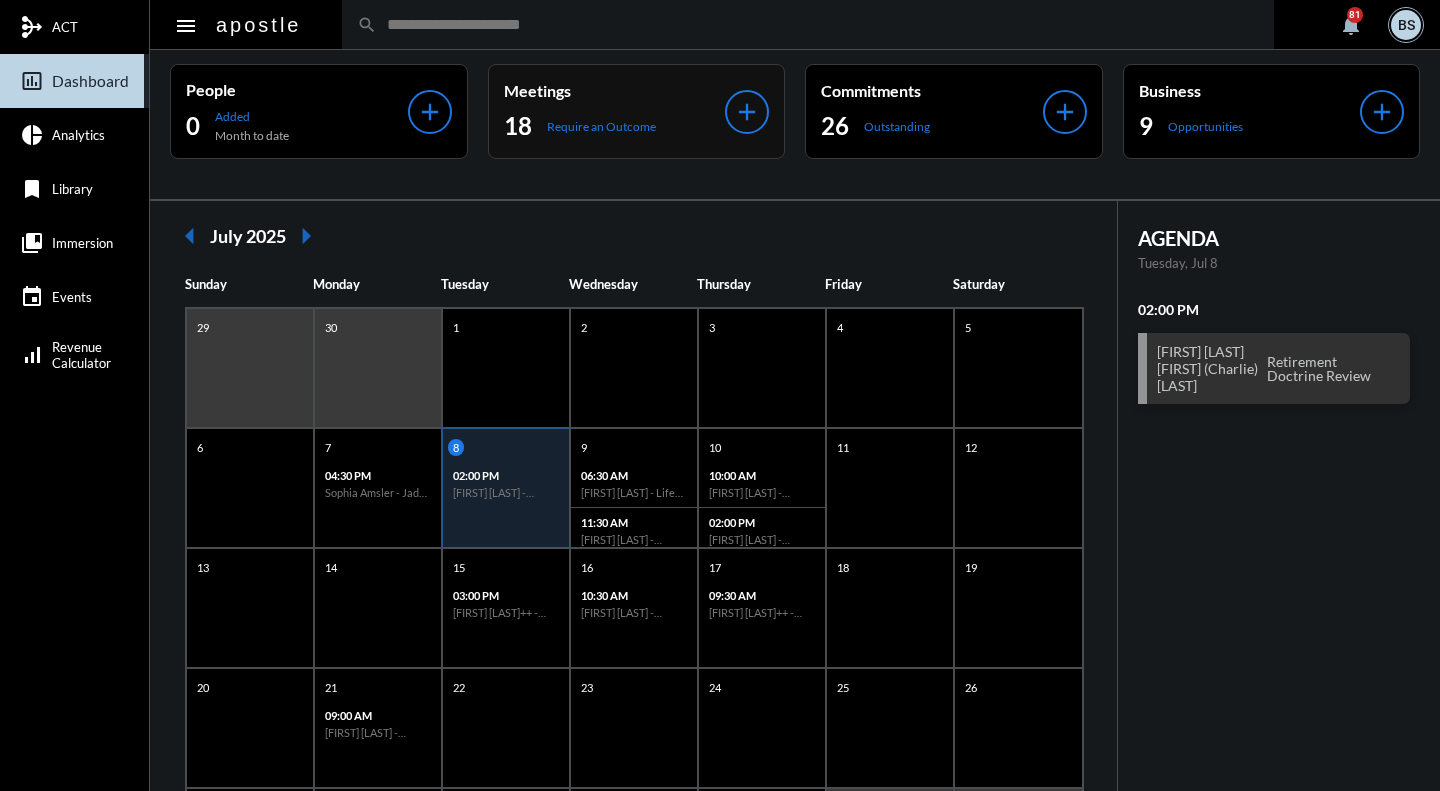 click on "Meetings" at bounding box center [297, 89] 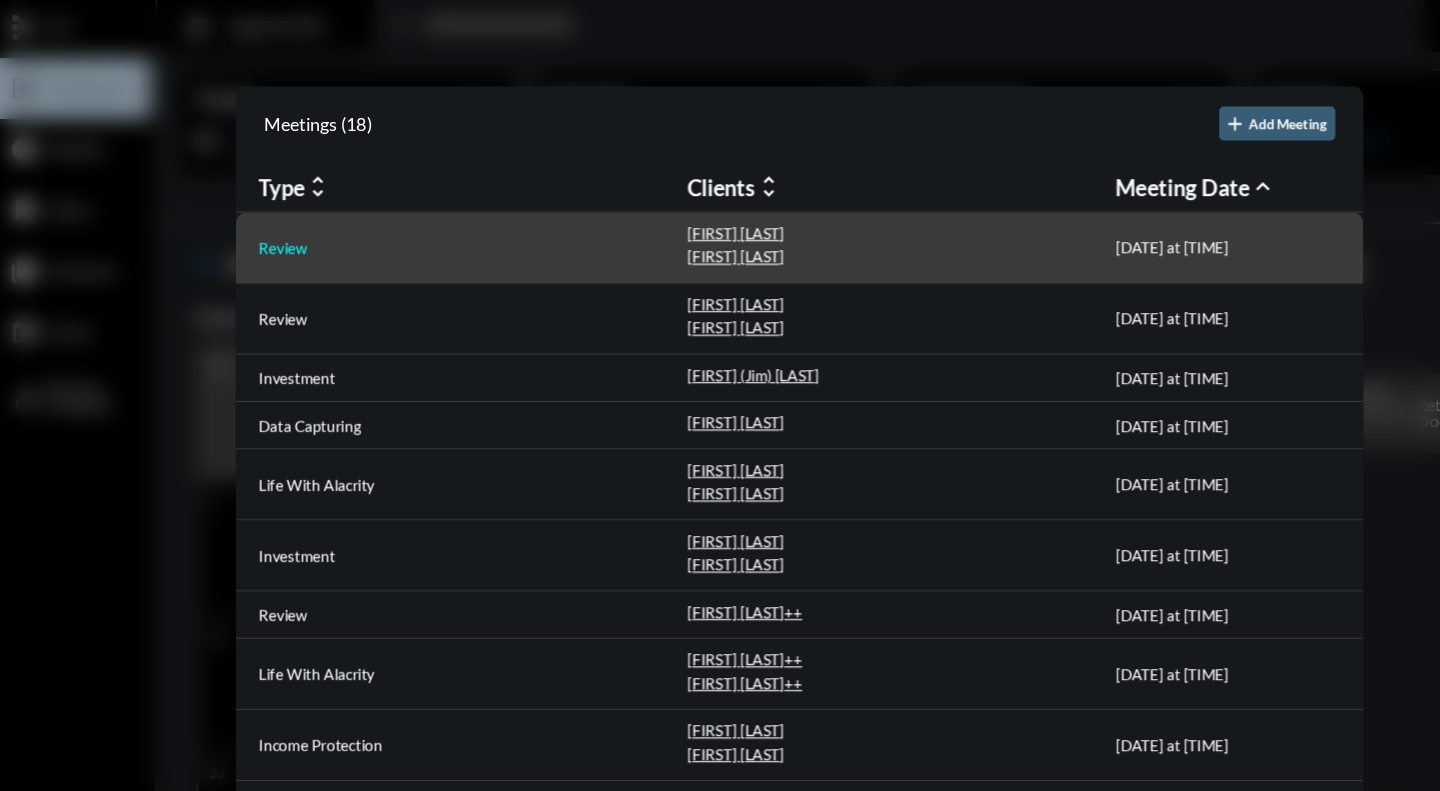 click on "Review" at bounding box center (261, 222) 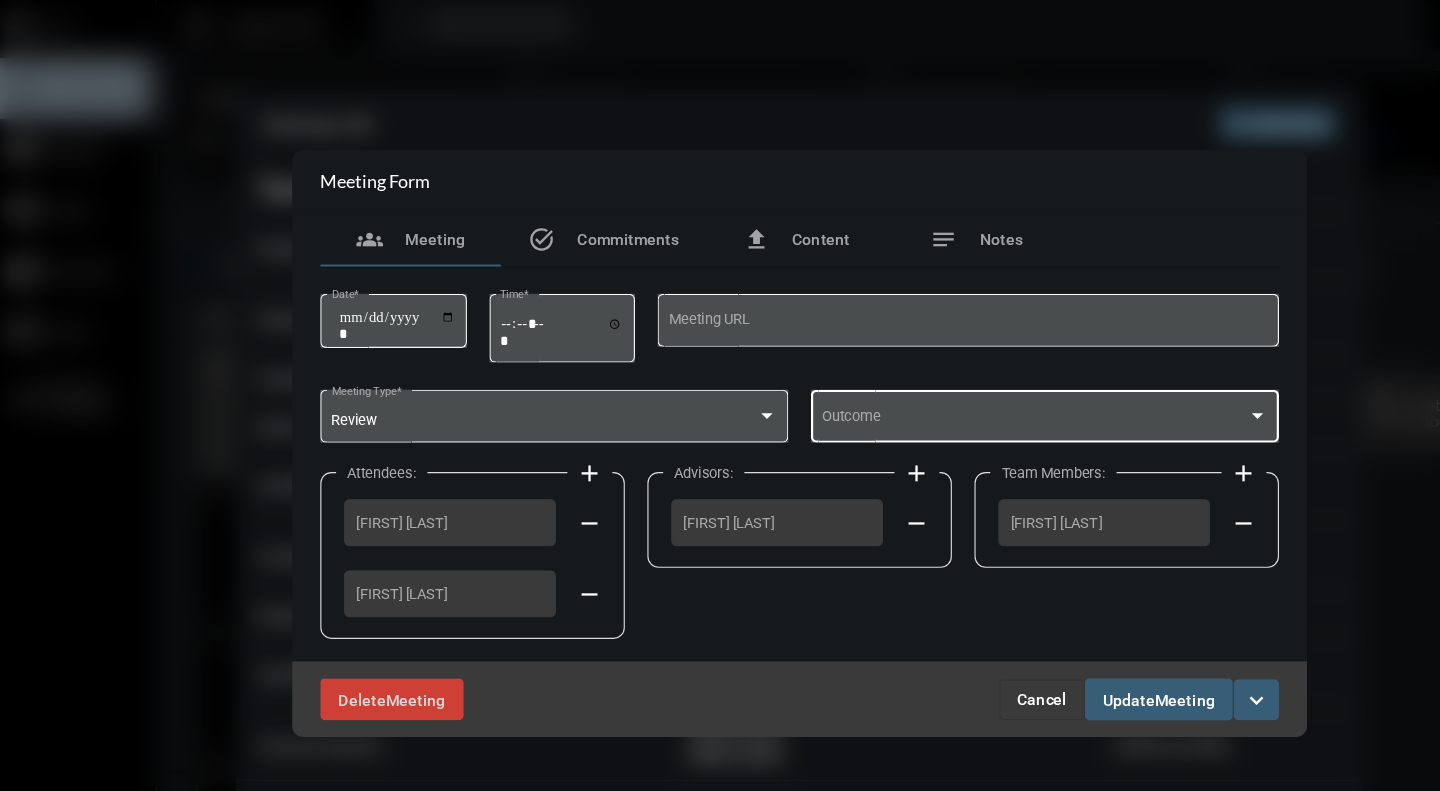 click on "Outcome" at bounding box center [938, 370] 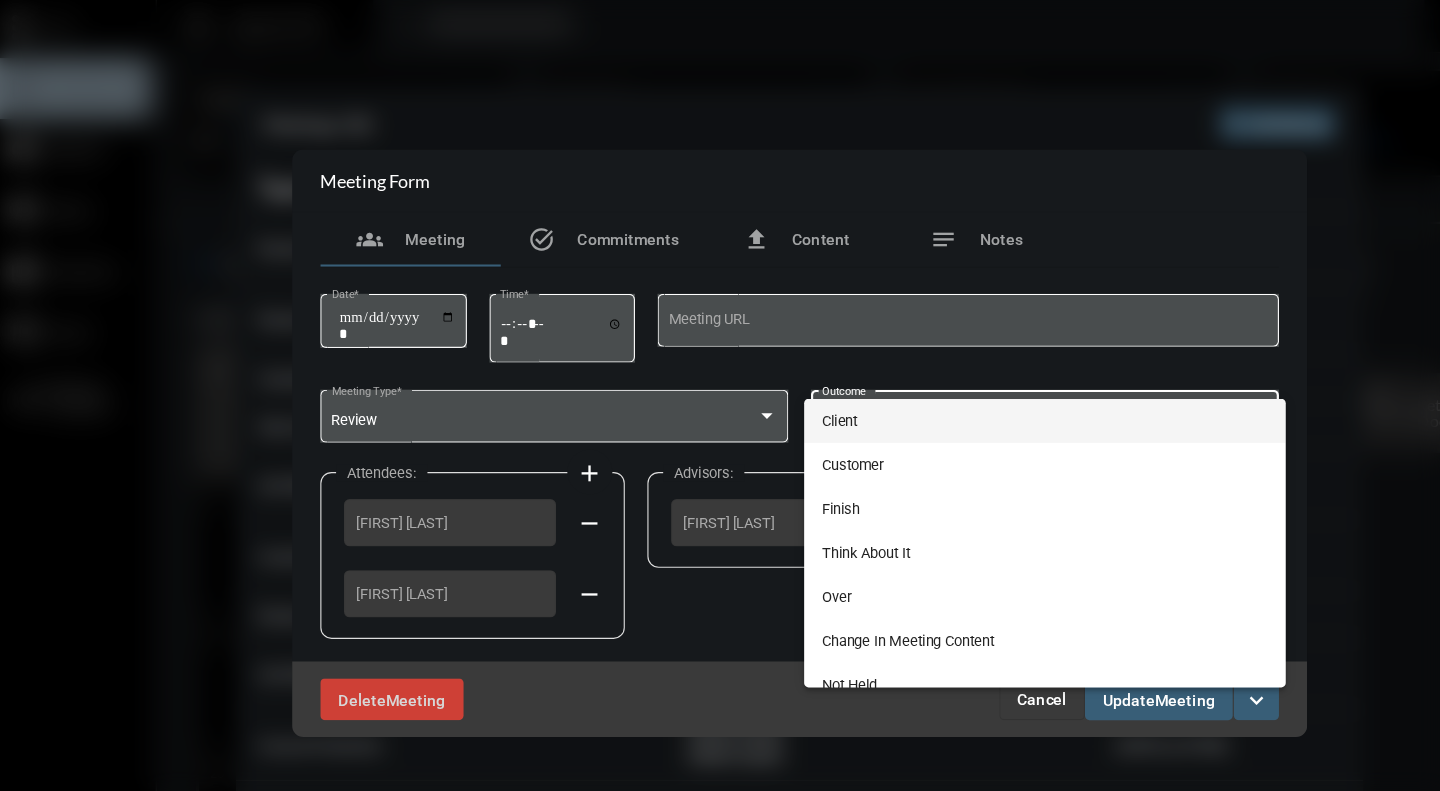 click at bounding box center [720, 395] 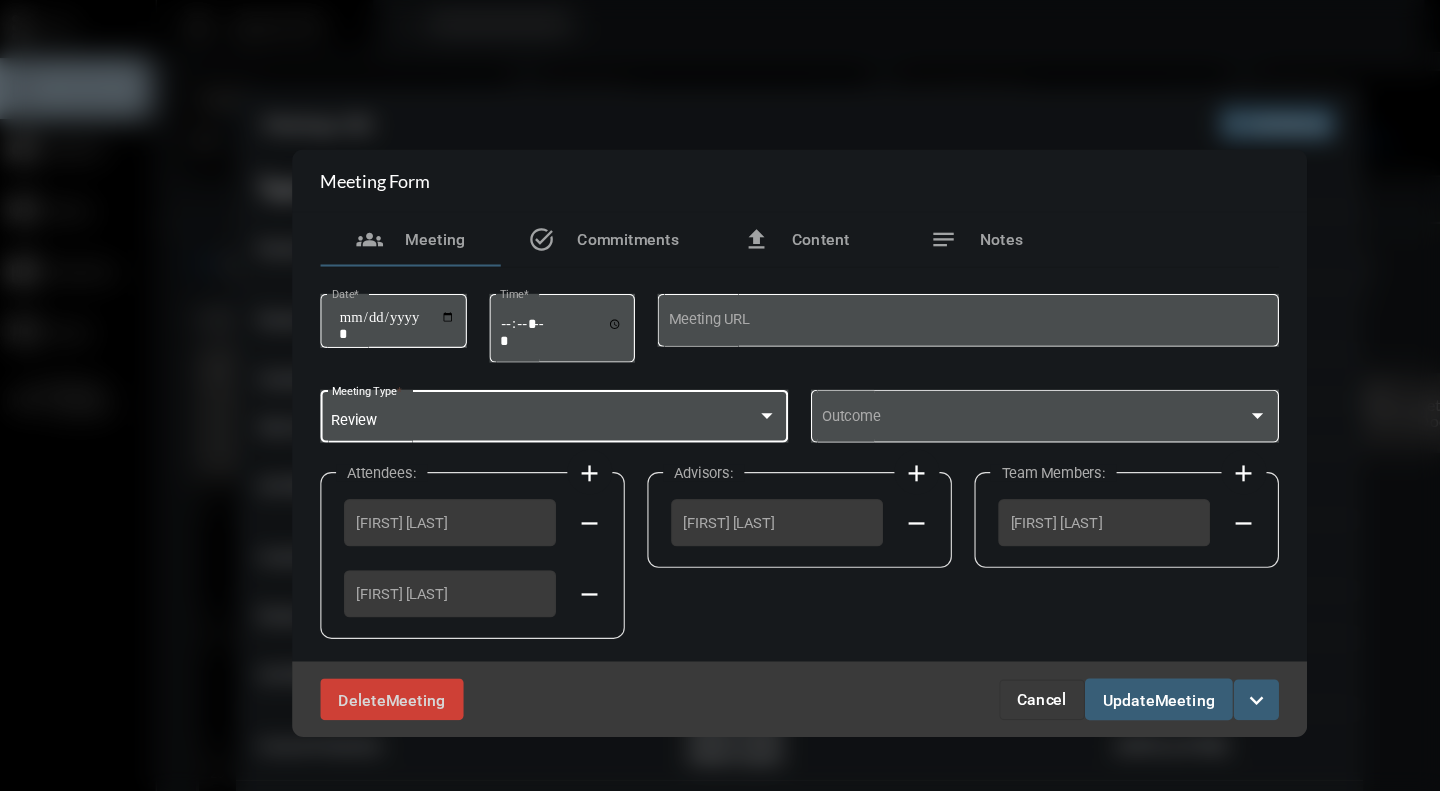 click on "Review" at bounding box center [494, 375] 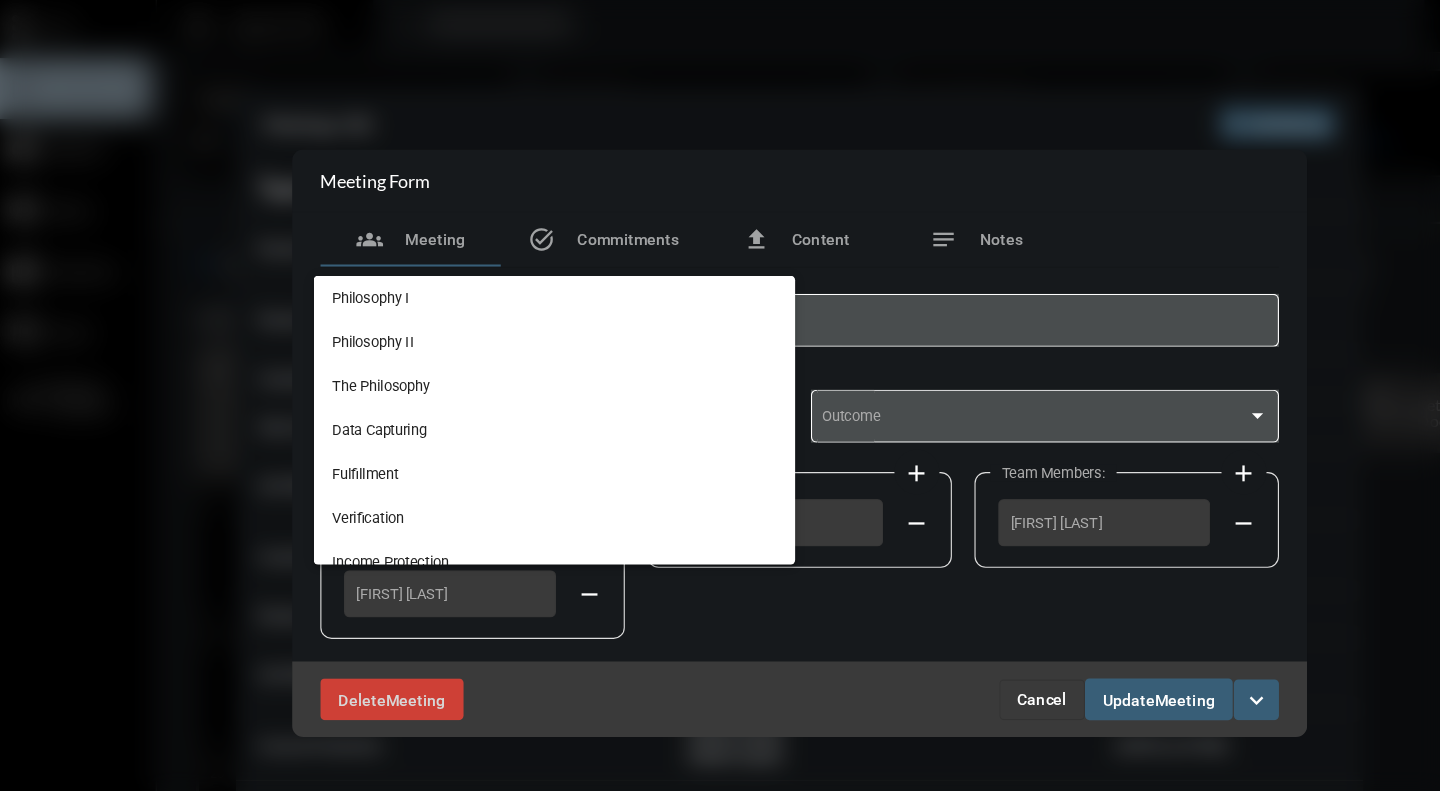 scroll, scrollTop: 515, scrollLeft: 0, axis: vertical 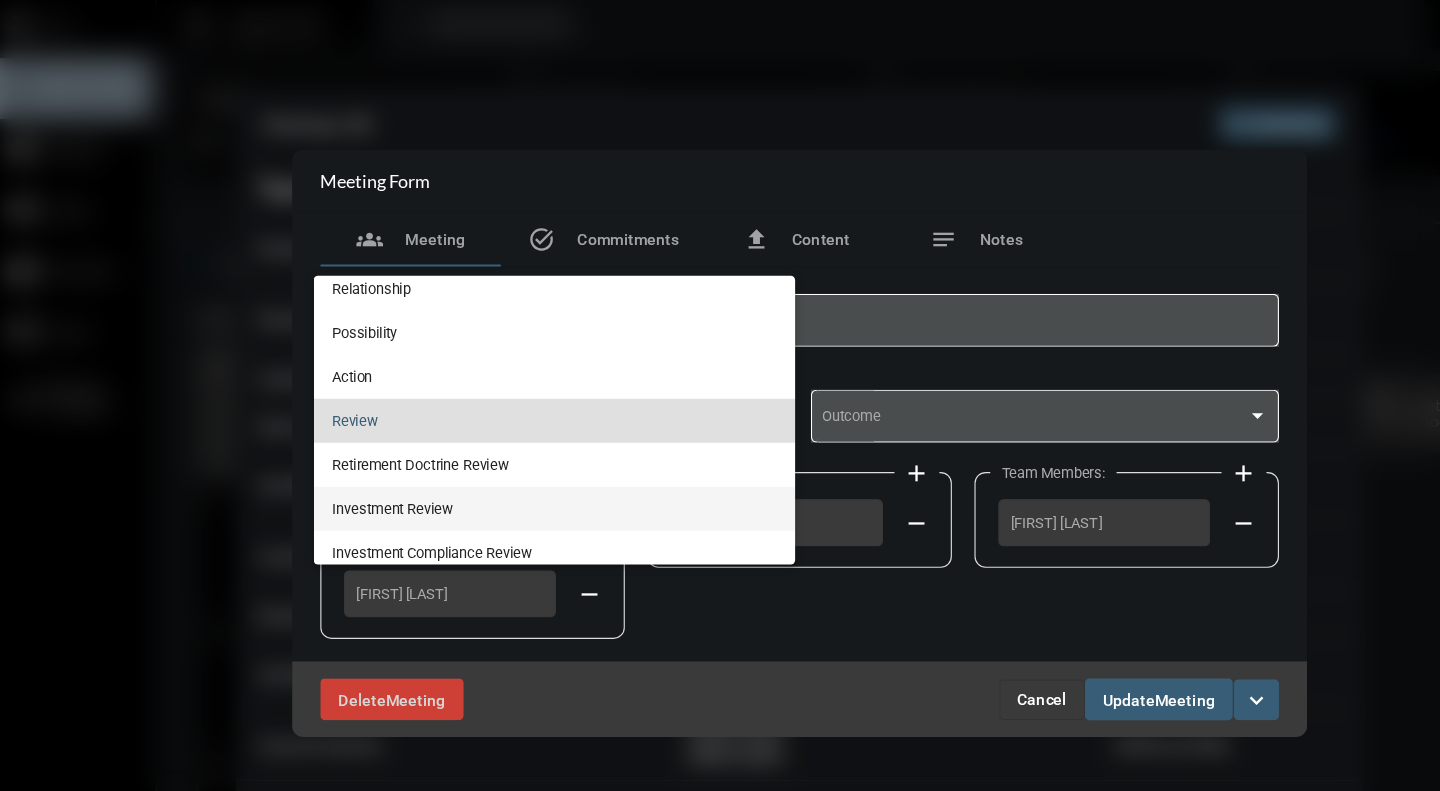 click on "Investment Review" at bounding box center [503, 453] 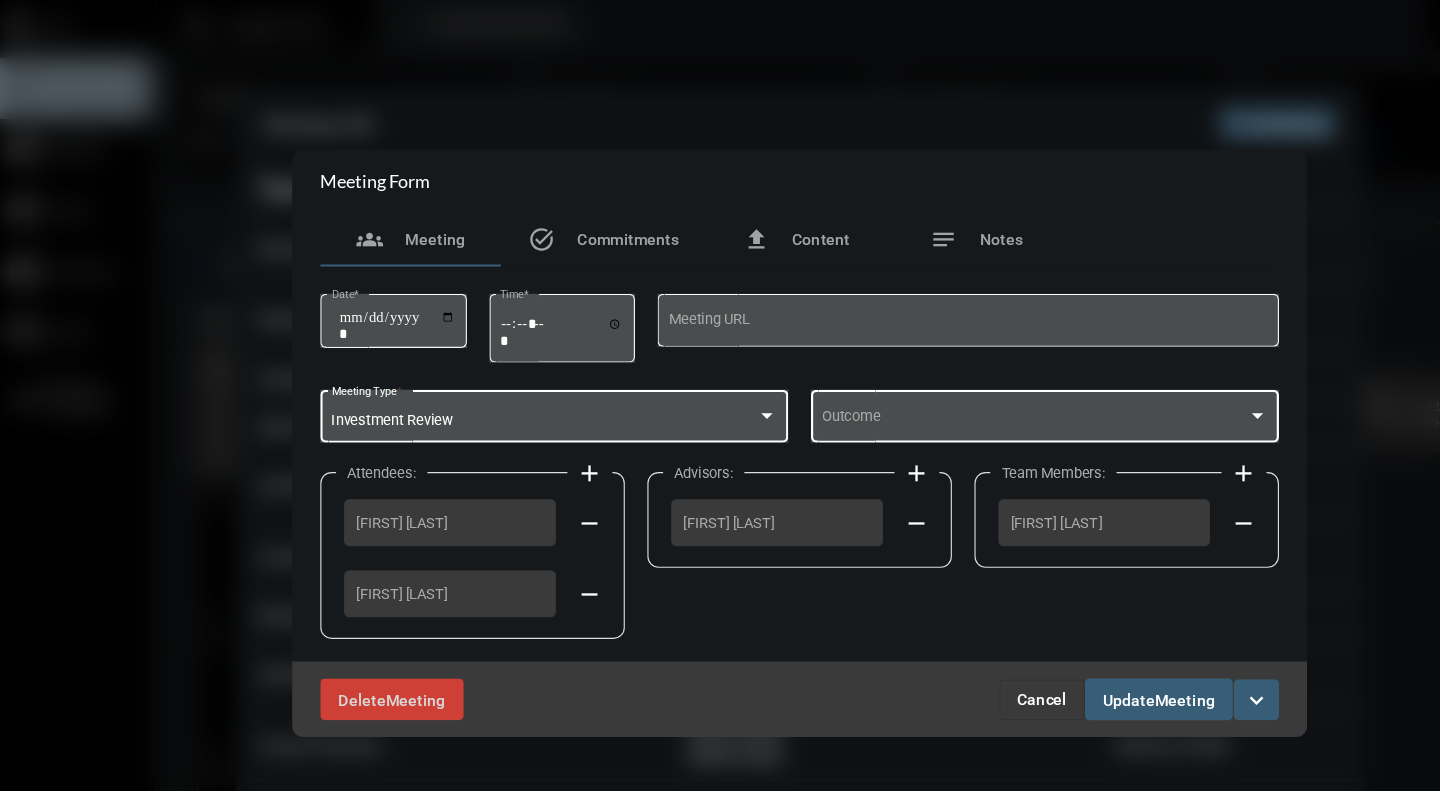 click on "Outcome" at bounding box center [938, 370] 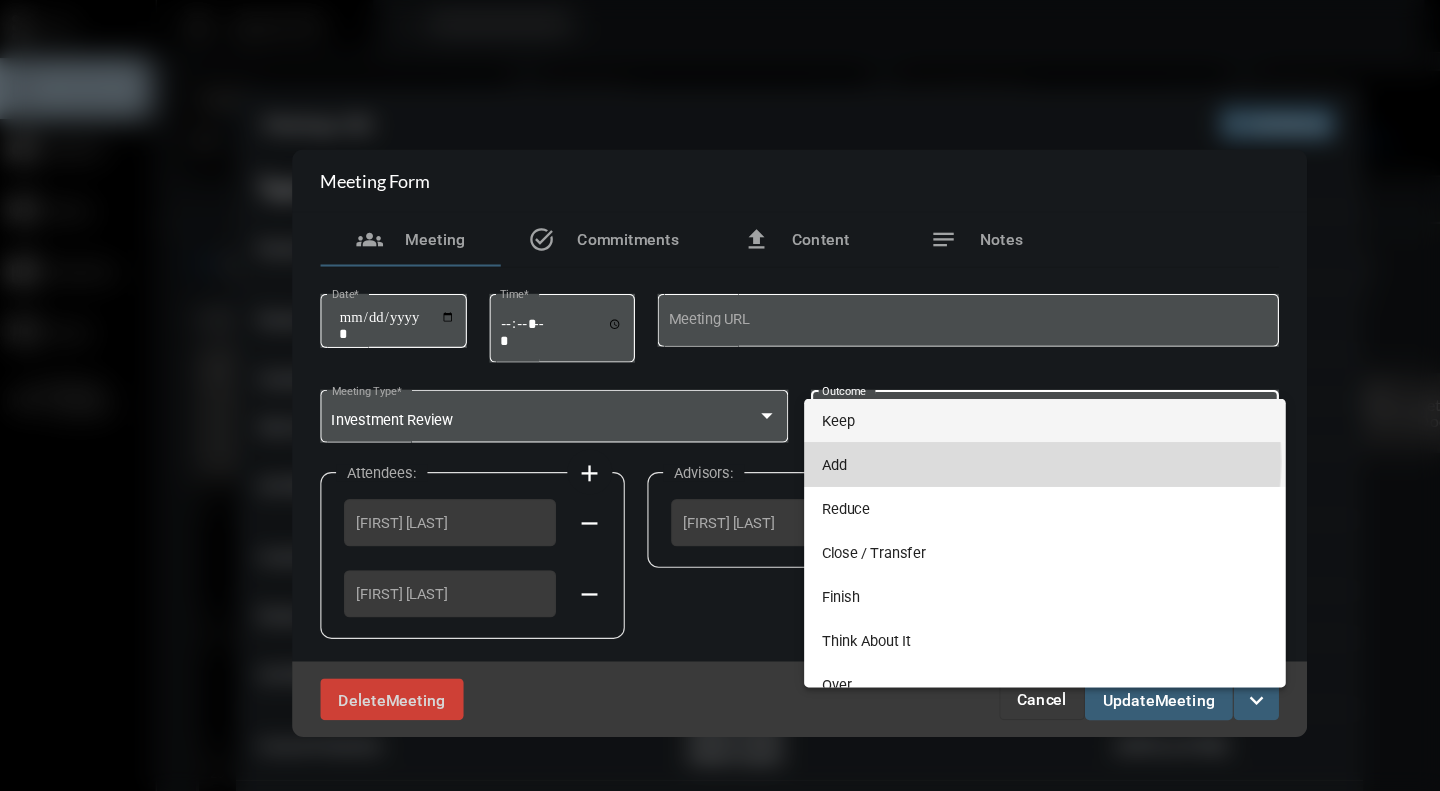 click on "Add" at bounding box center [938, 414] 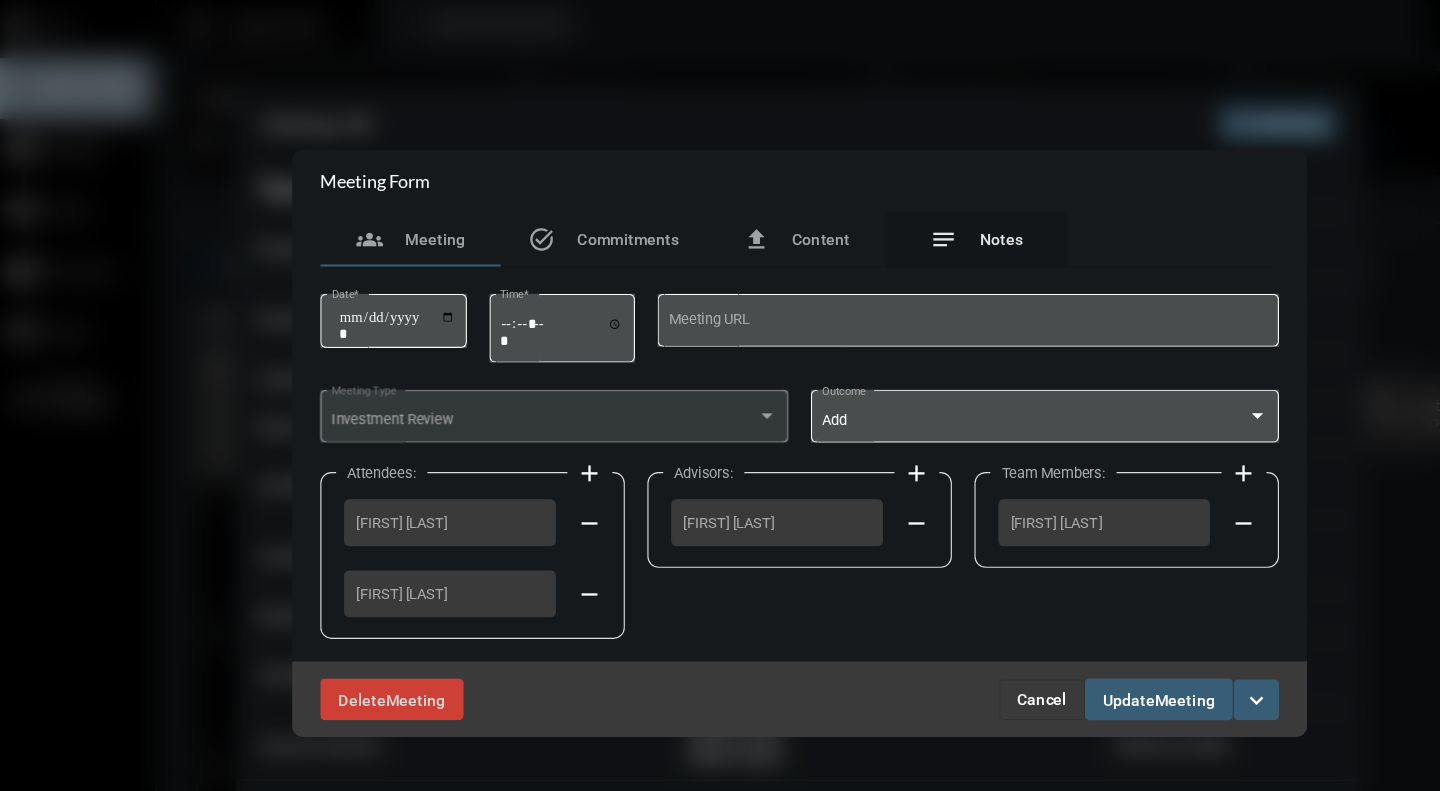 click on "Notes" at bounding box center [899, 215] 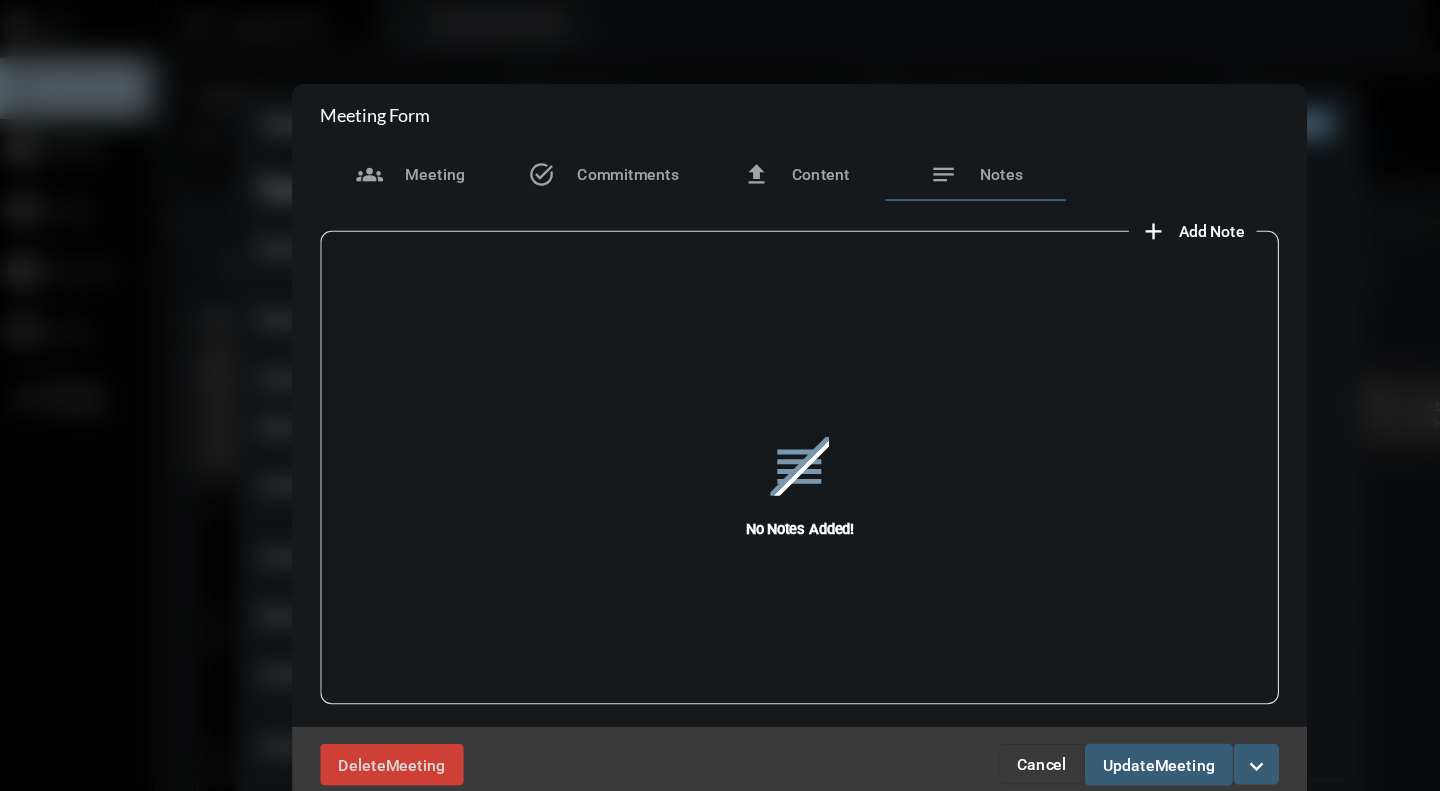 click on "Add Note" at bounding box center [1085, 208] 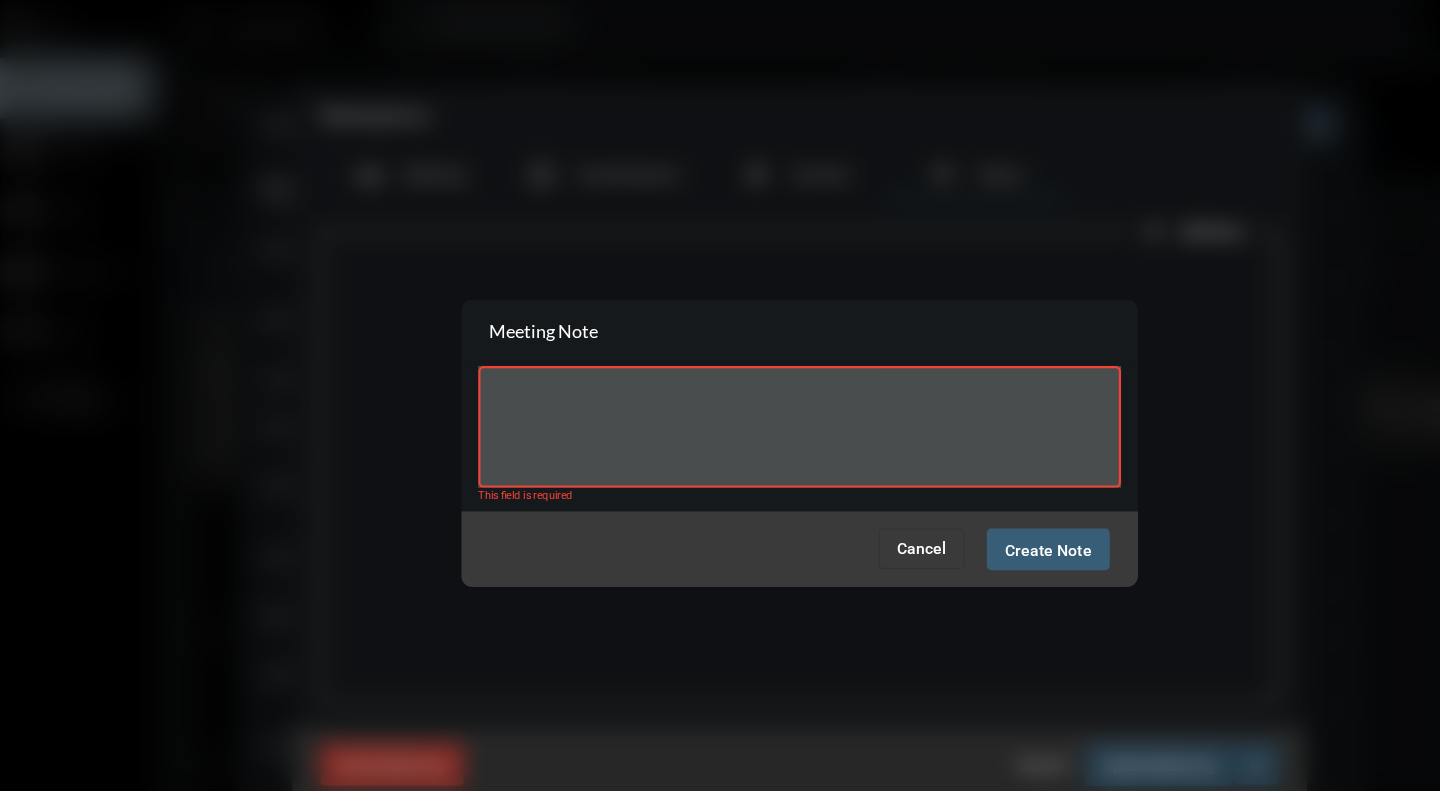 drag, startPoint x: 476, startPoint y: 338, endPoint x: 473, endPoint y: 371, distance: 33.13608 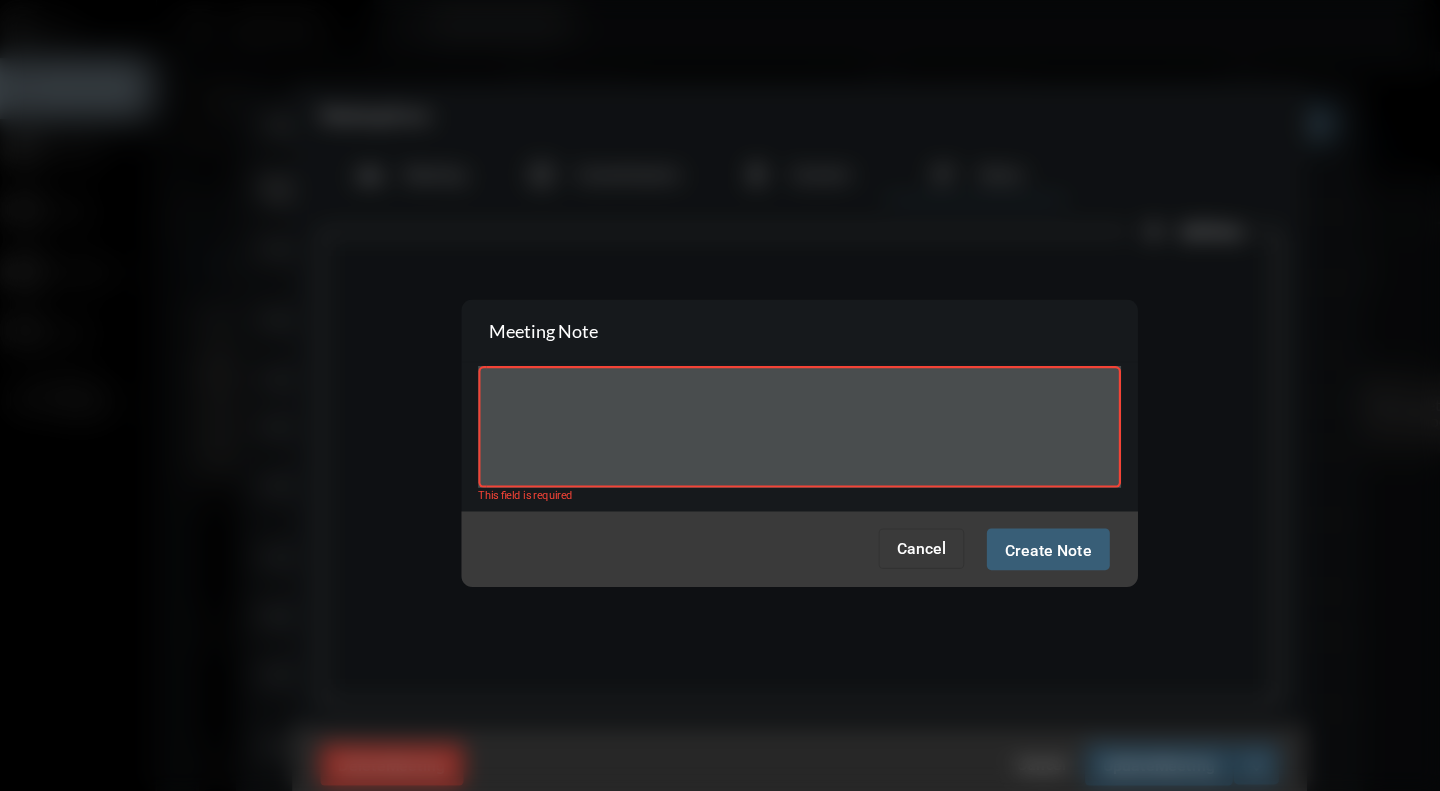 paste on "**********" 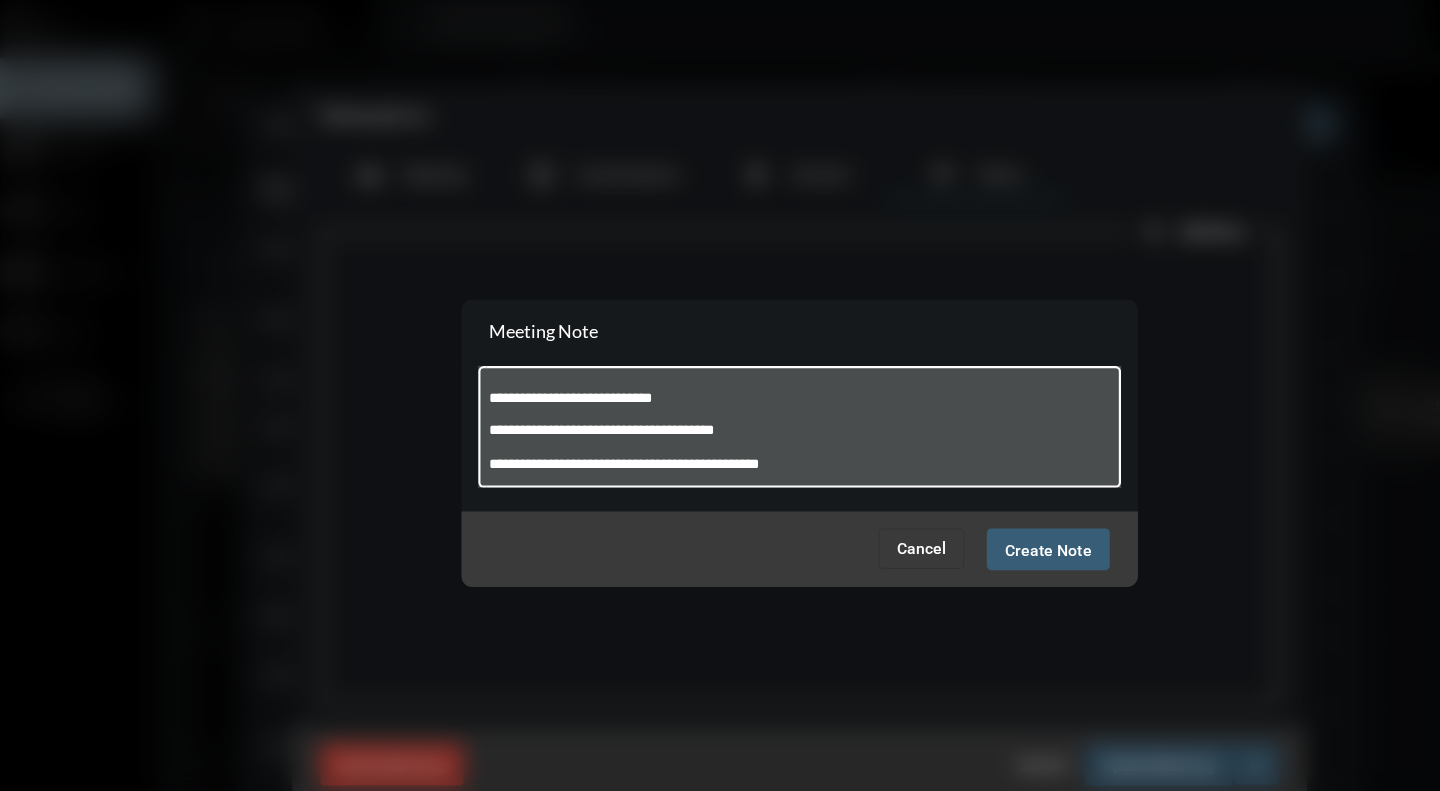 scroll, scrollTop: 1343, scrollLeft: 0, axis: vertical 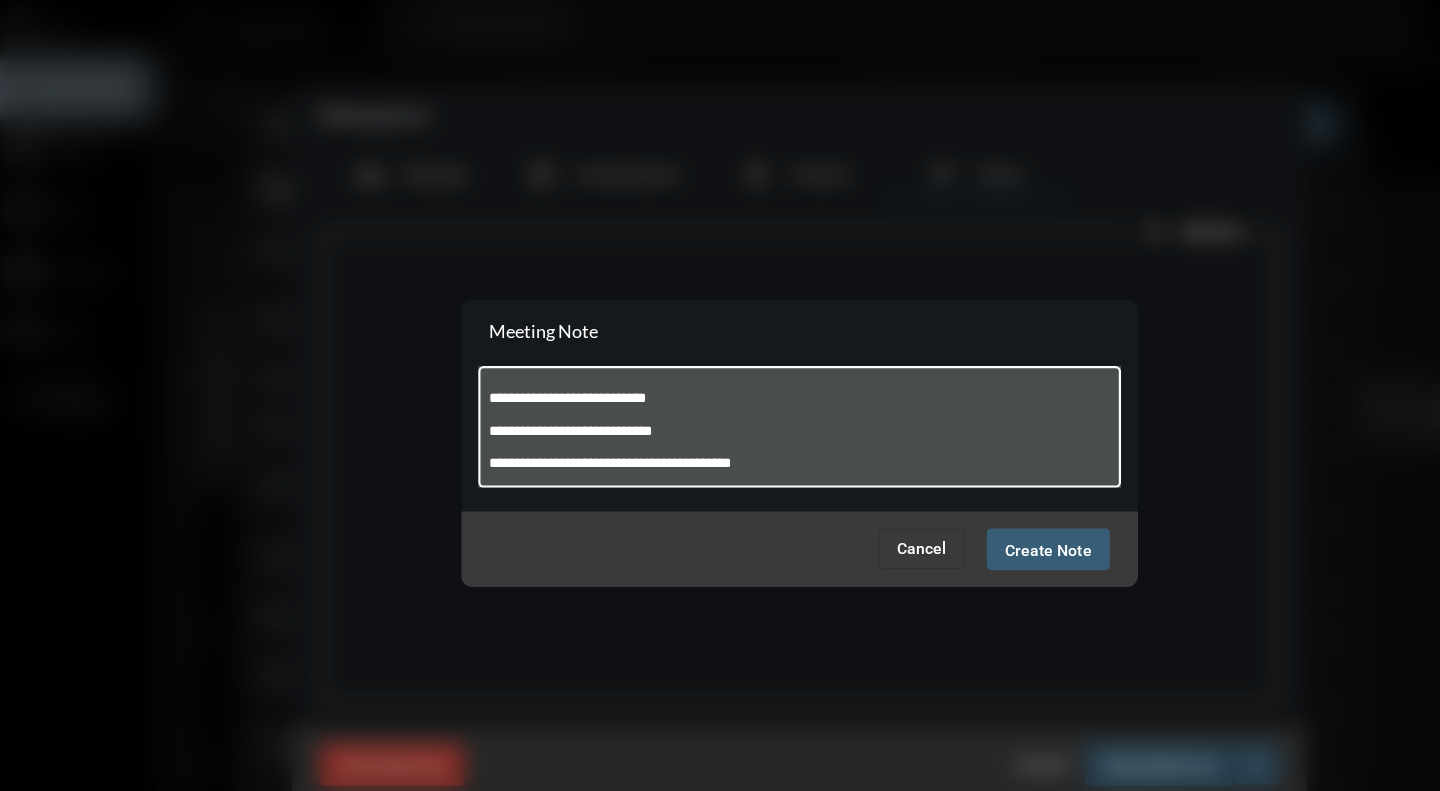 drag, startPoint x: 691, startPoint y: 369, endPoint x: 356, endPoint y: 369, distance: 335 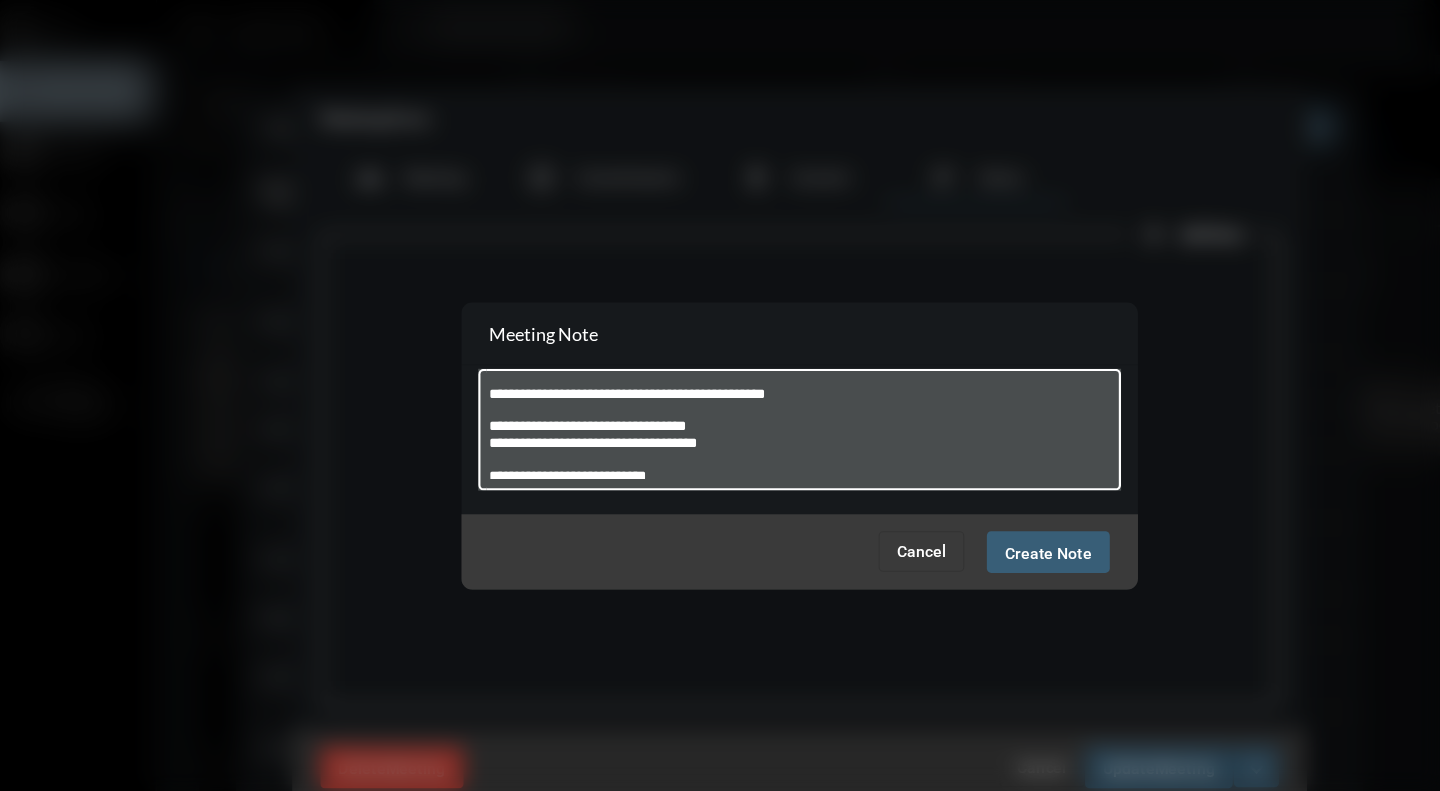 scroll, scrollTop: 1240, scrollLeft: 0, axis: vertical 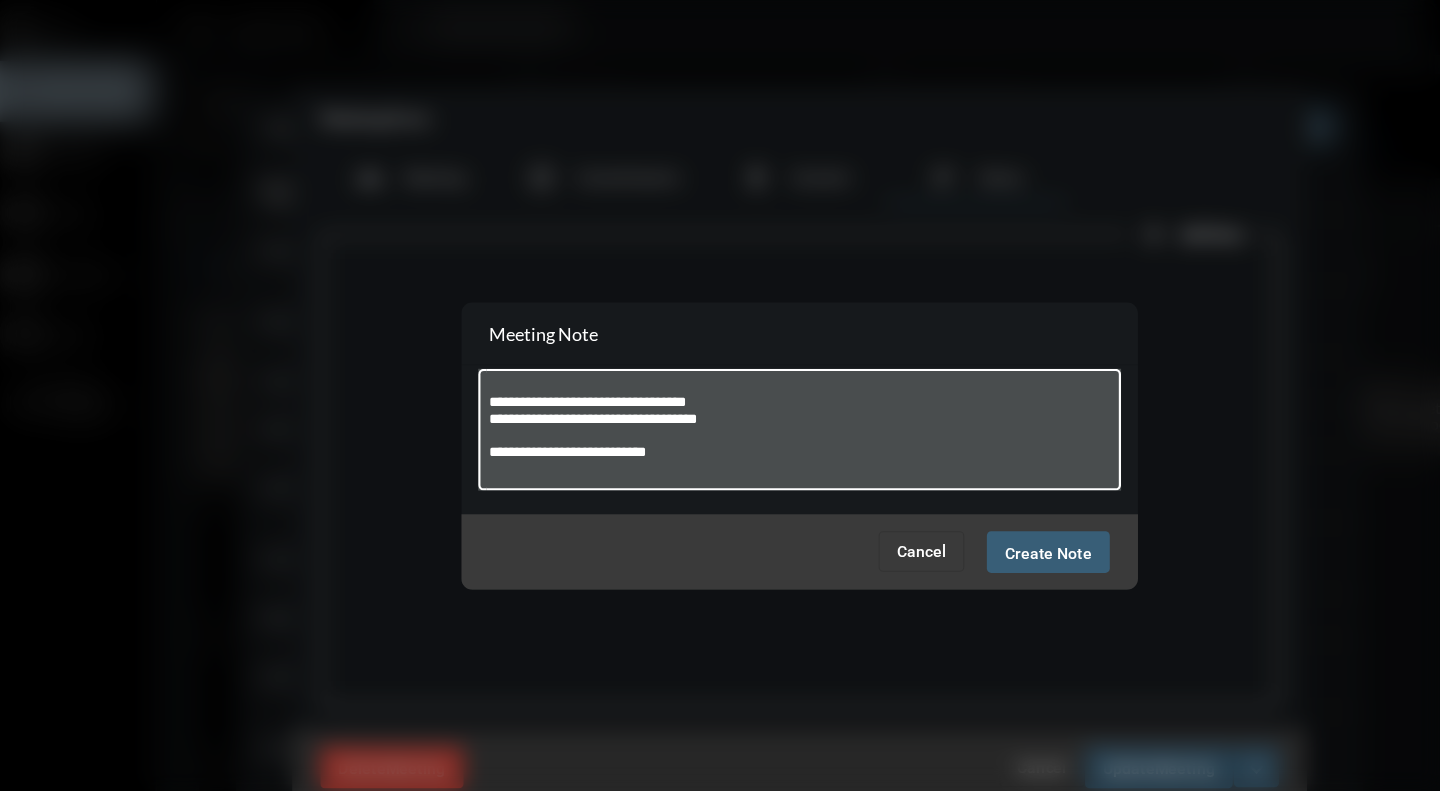 drag, startPoint x: 623, startPoint y: 401, endPoint x: 418, endPoint y: 406, distance: 205.06097 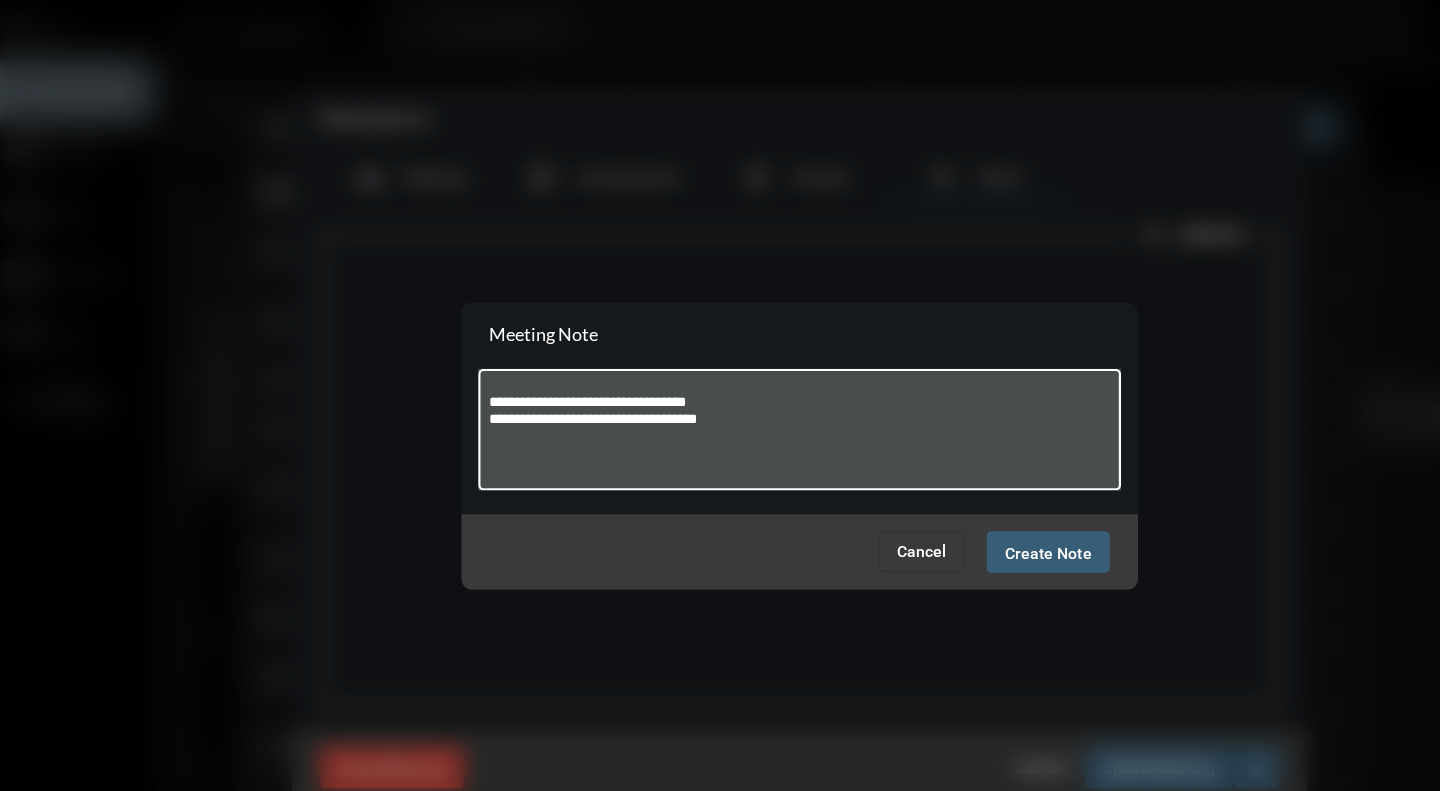 drag, startPoint x: 672, startPoint y: 375, endPoint x: 443, endPoint y: 362, distance: 229.3687 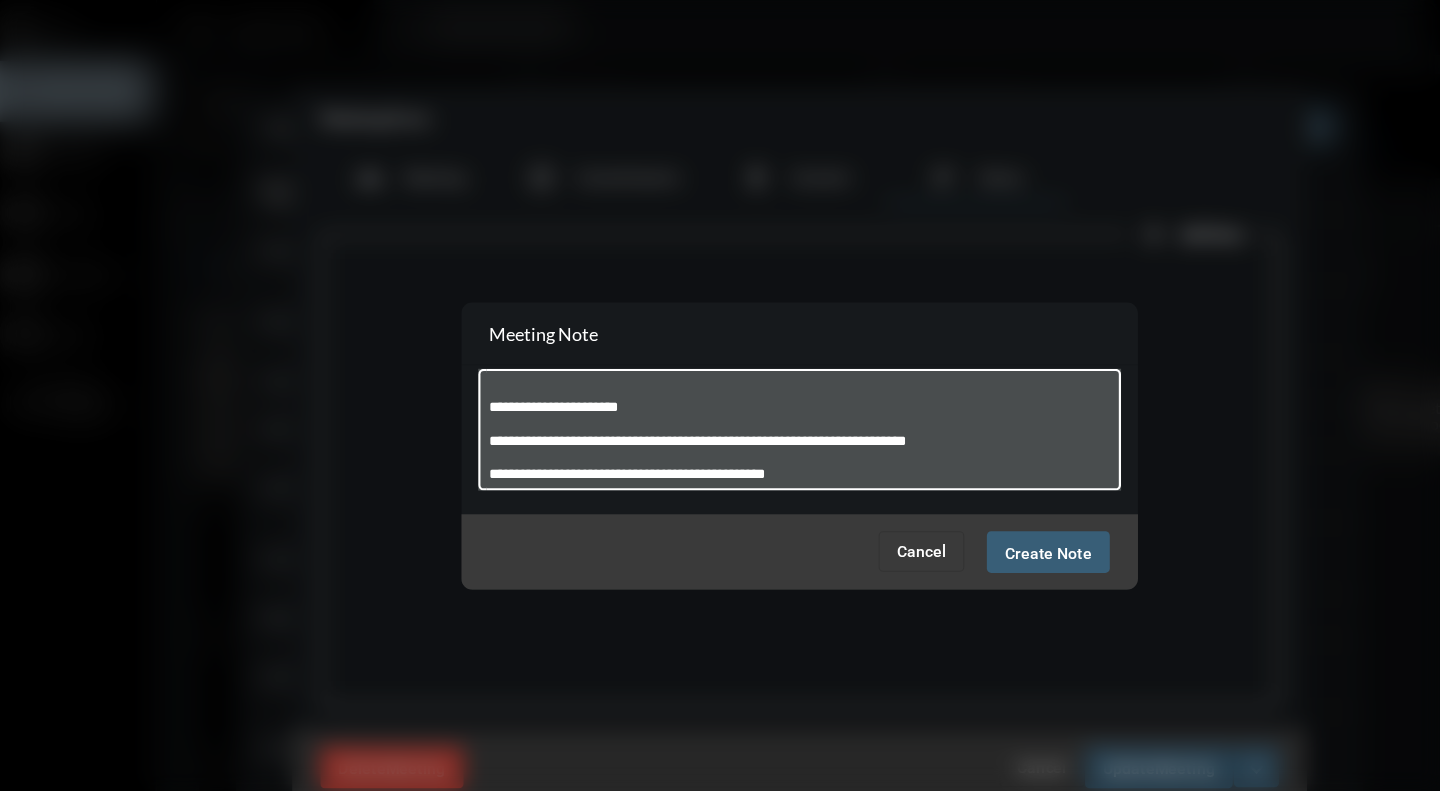 scroll, scrollTop: 1171, scrollLeft: 0, axis: vertical 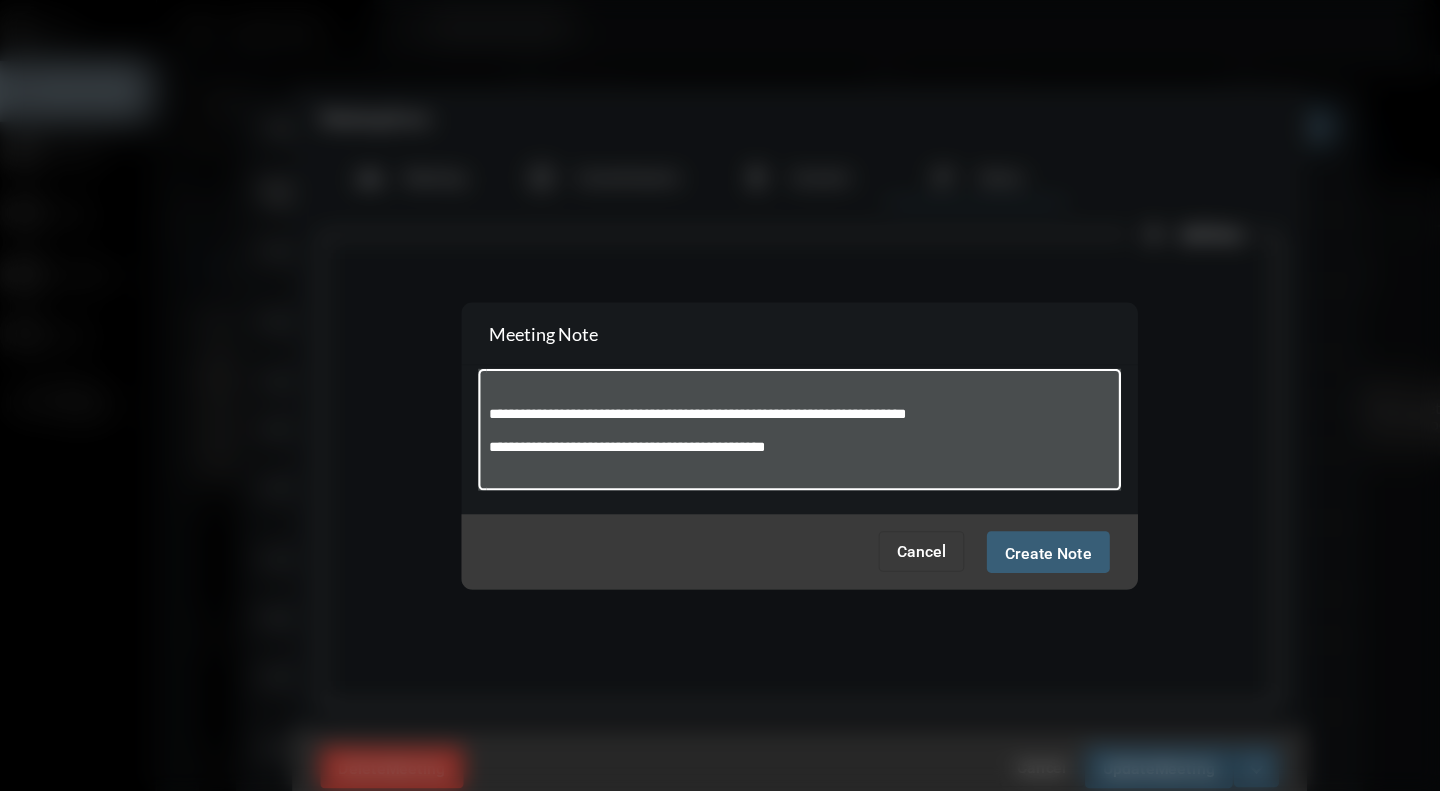 drag, startPoint x: 727, startPoint y: 402, endPoint x: 390, endPoint y: 362, distance: 339.36557 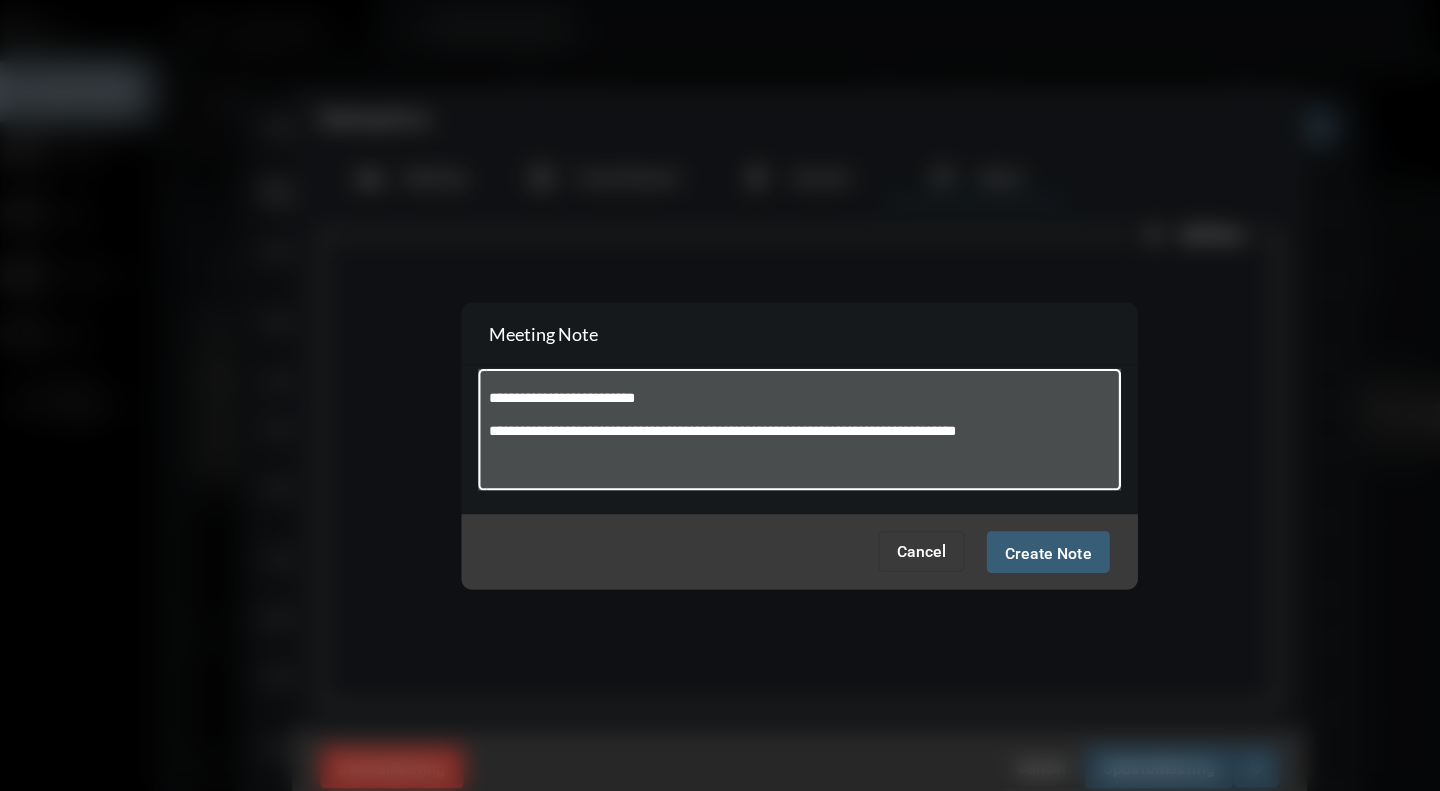 scroll, scrollTop: 1010, scrollLeft: 0, axis: vertical 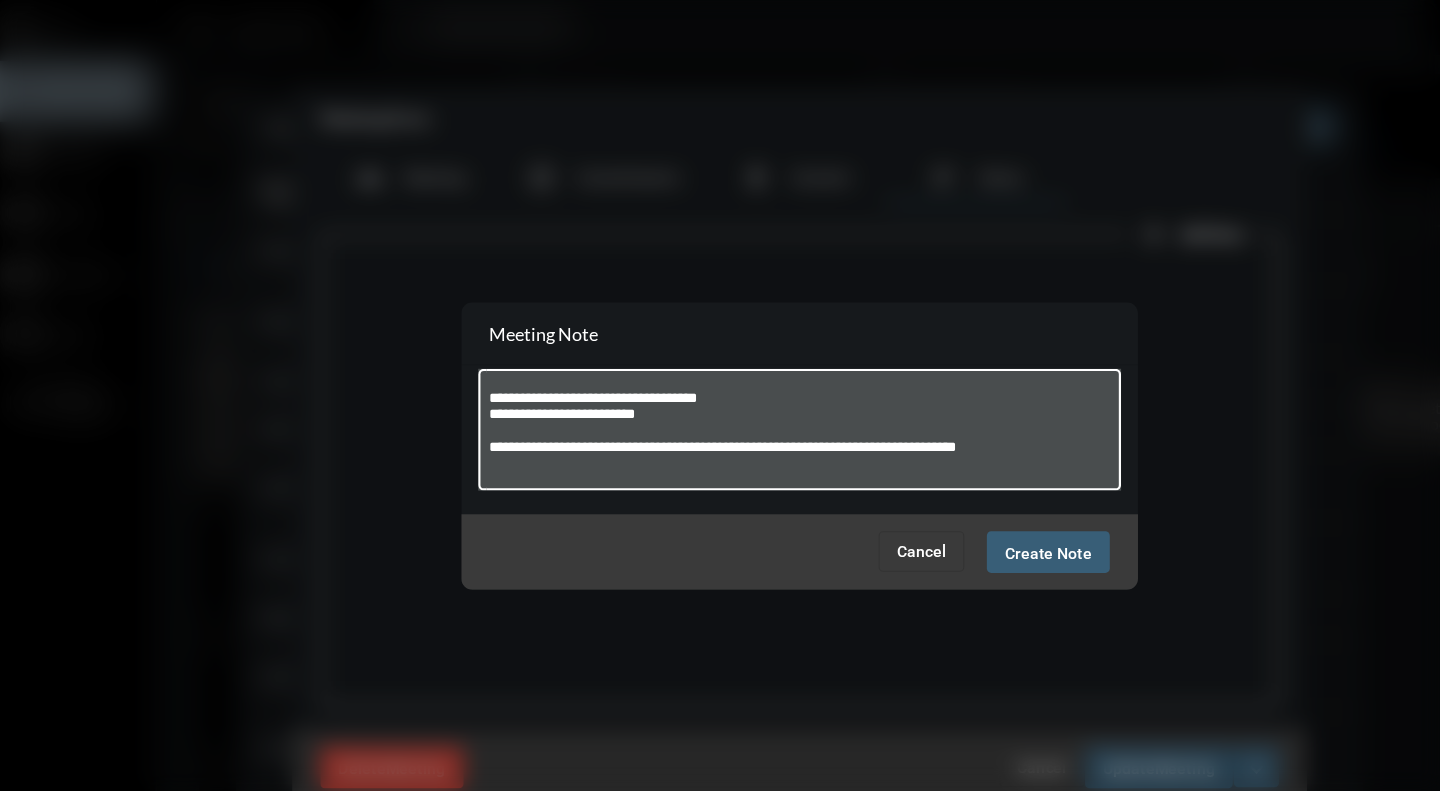 type on "**********" 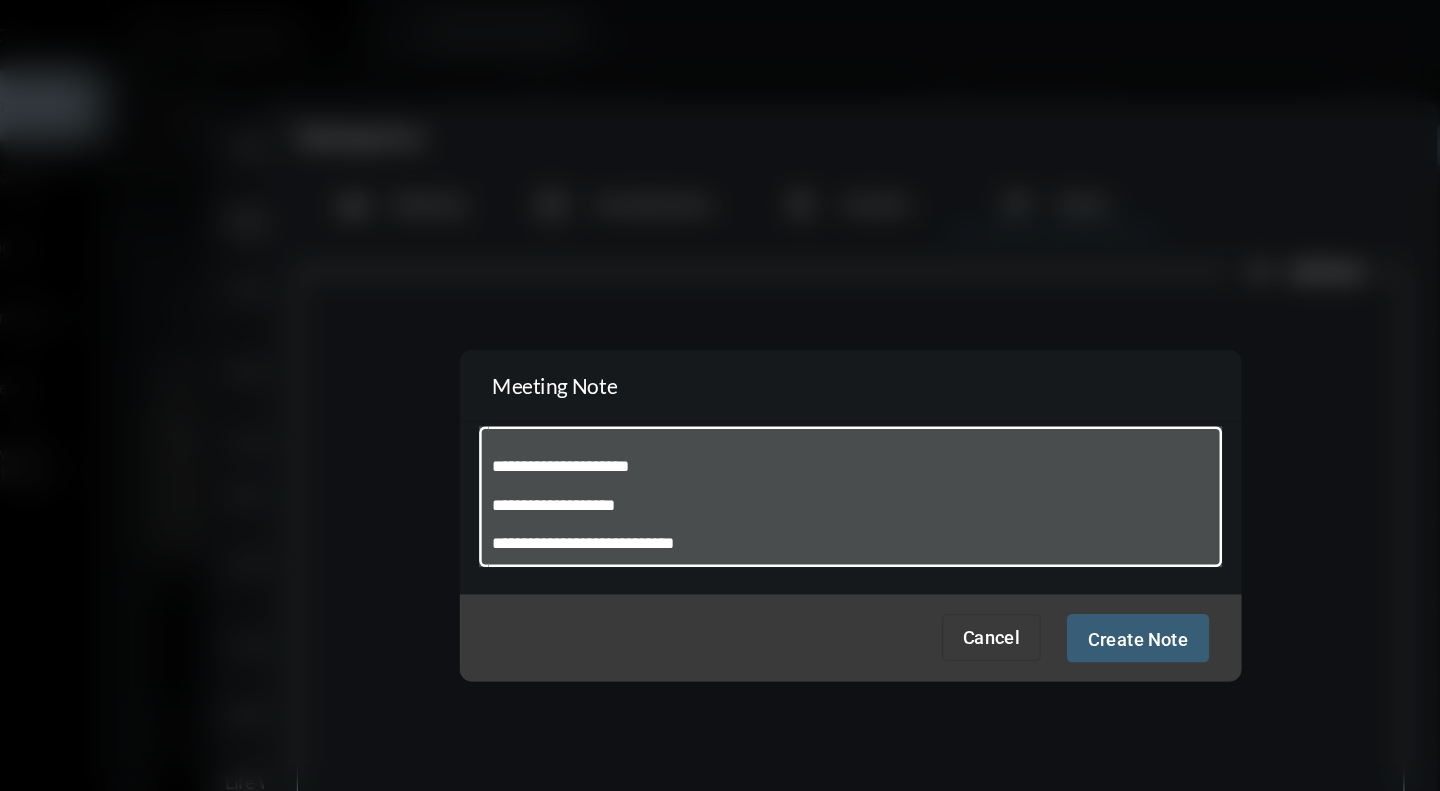 scroll, scrollTop: 803, scrollLeft: 0, axis: vertical 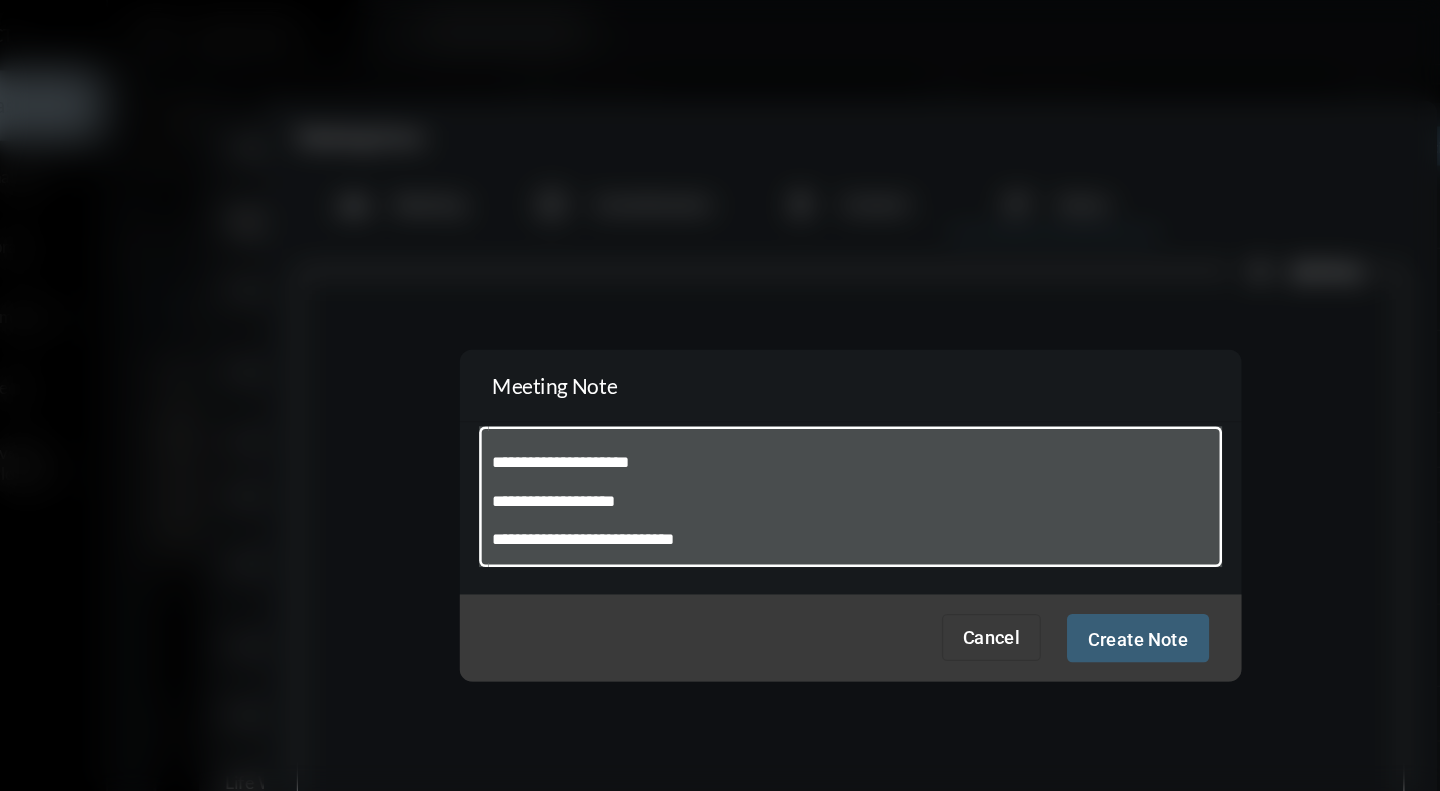 click on "Create Note" at bounding box center (940, 489) 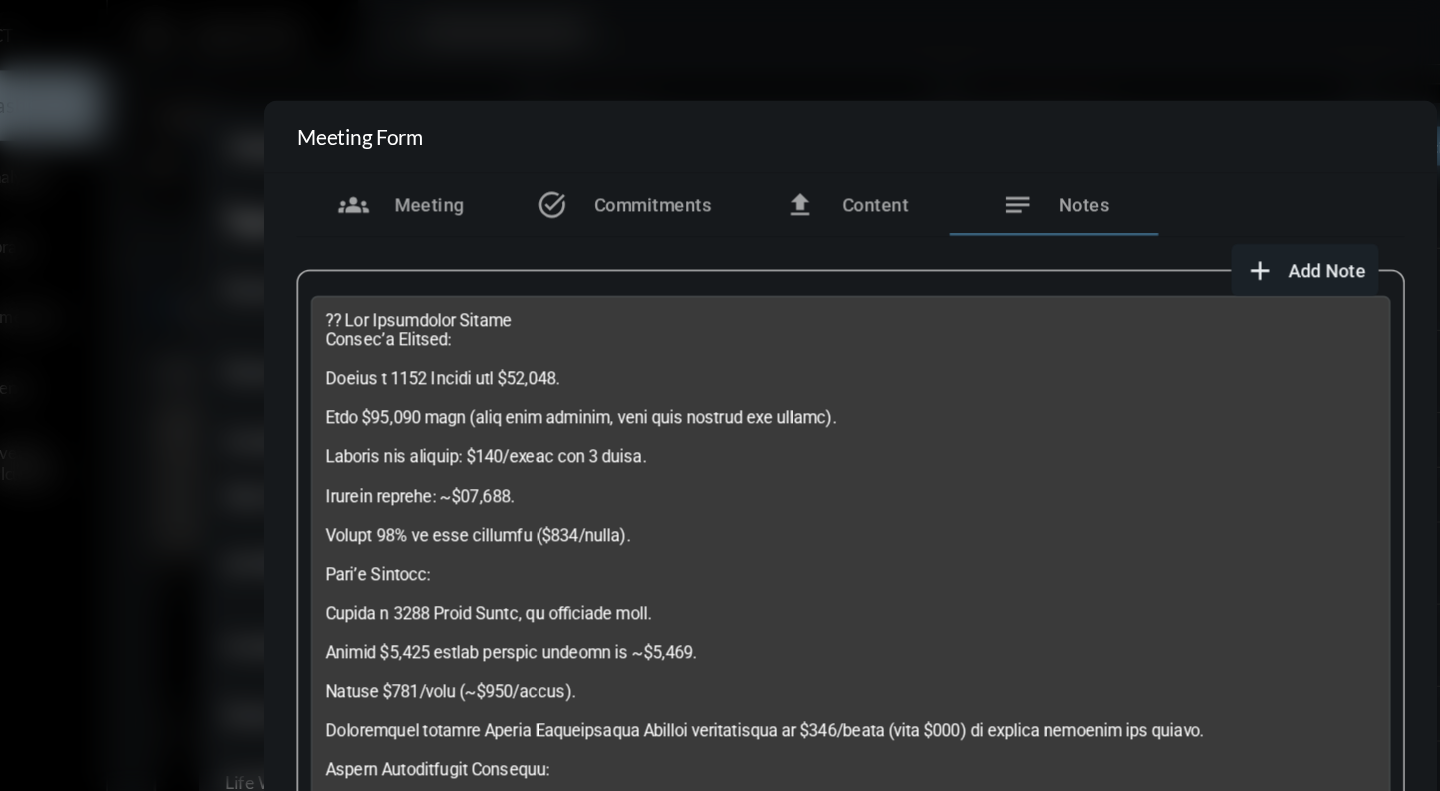 scroll, scrollTop: 0, scrollLeft: 0, axis: both 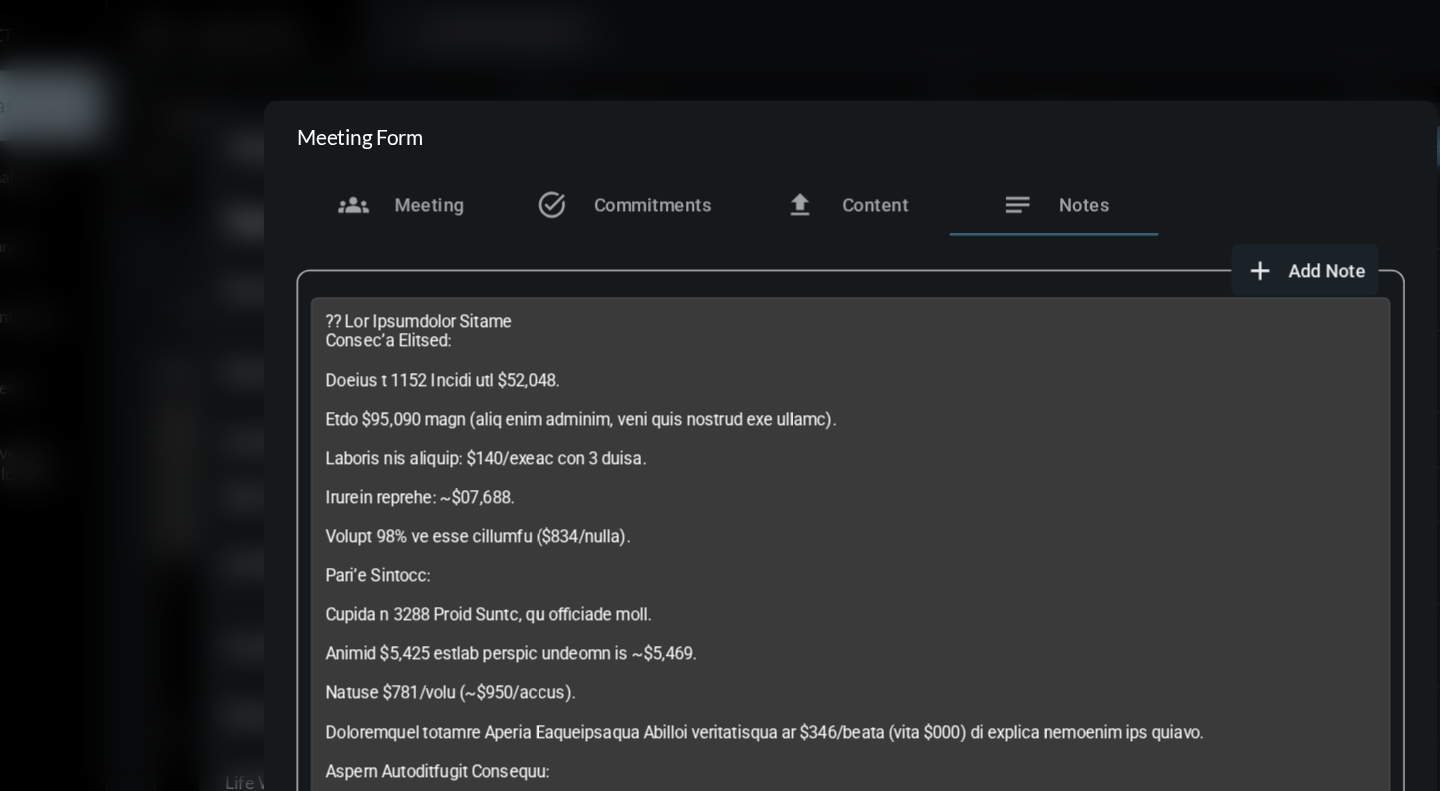 click on "Add Note" at bounding box center (1085, 208) 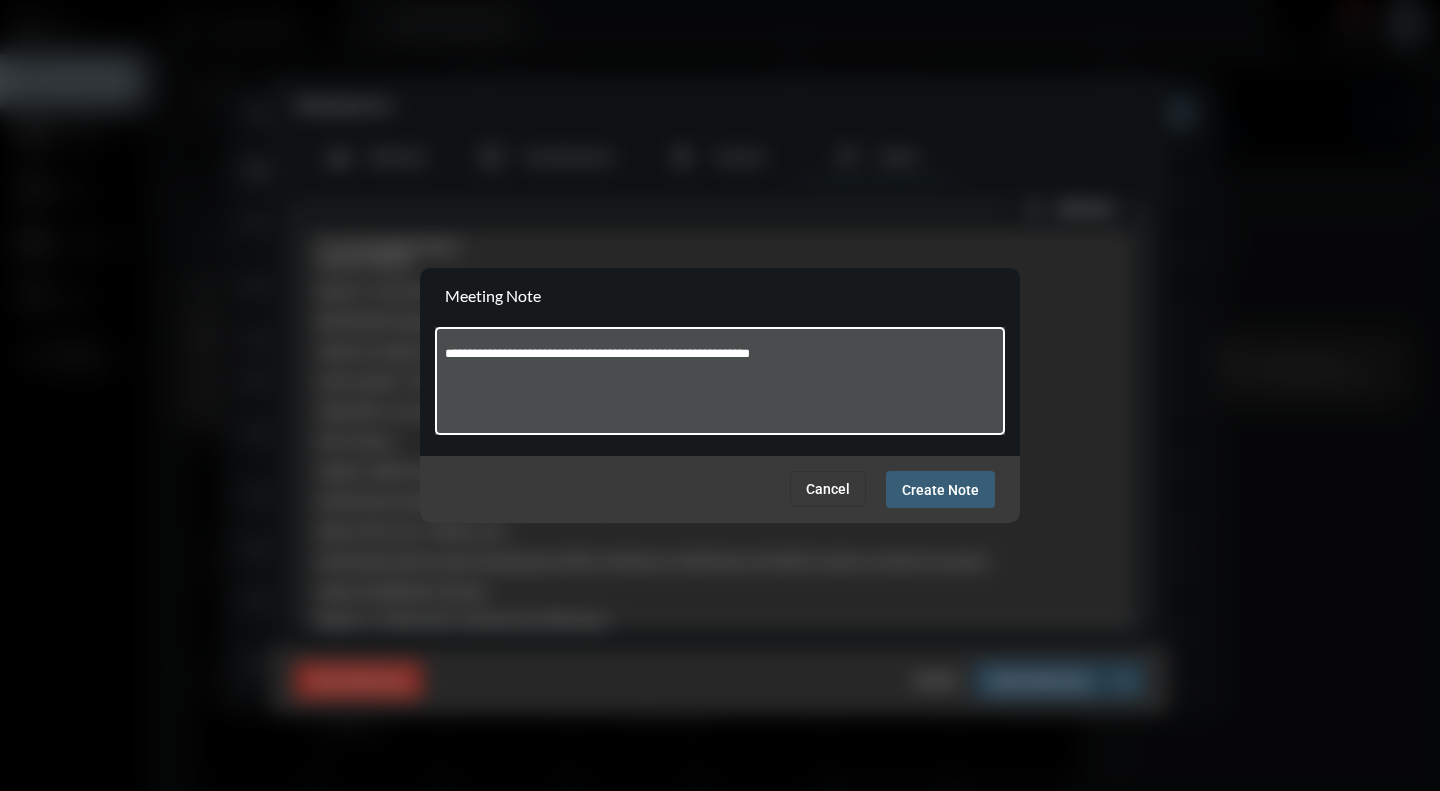 type on "**********" 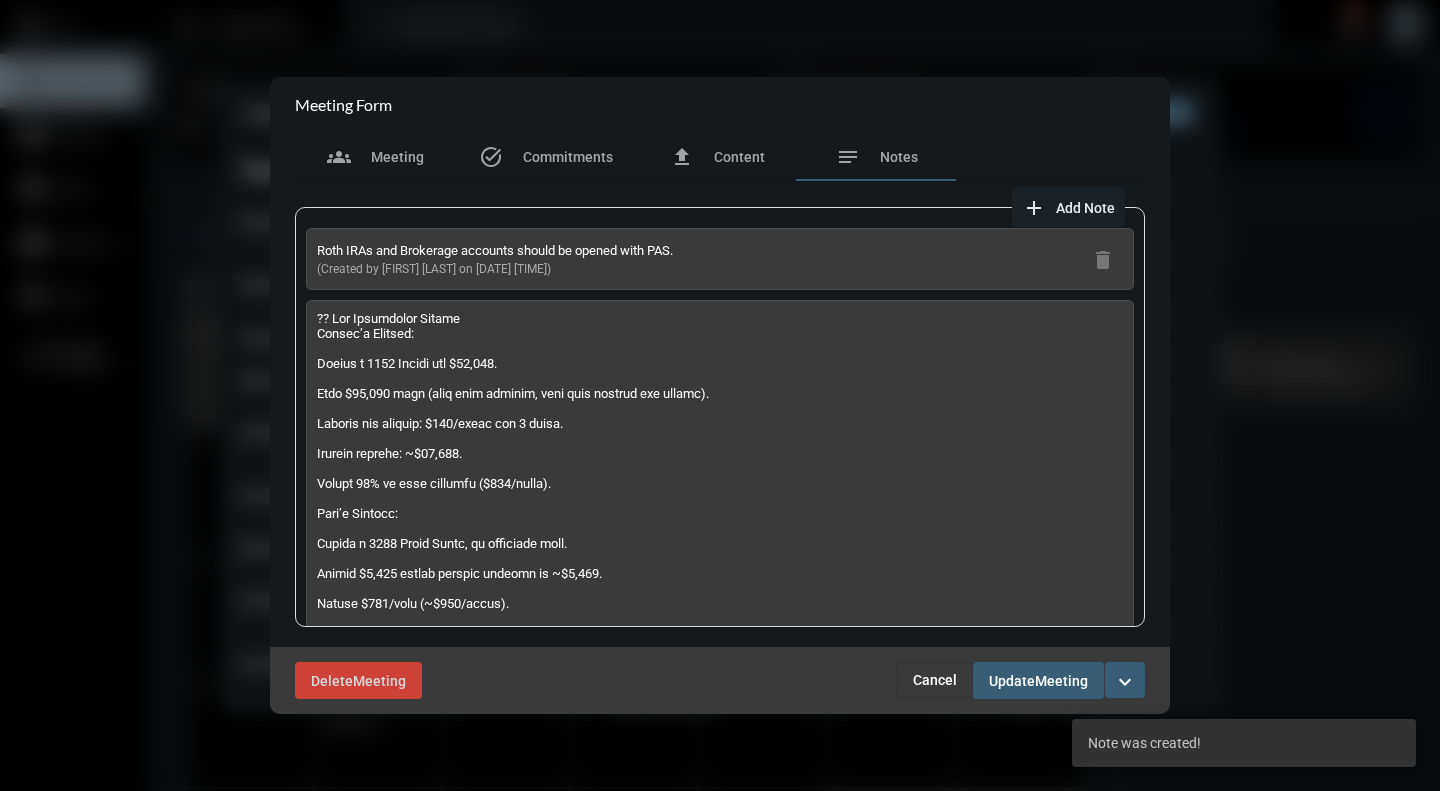 click on "Note was created!" at bounding box center (1244, 743) 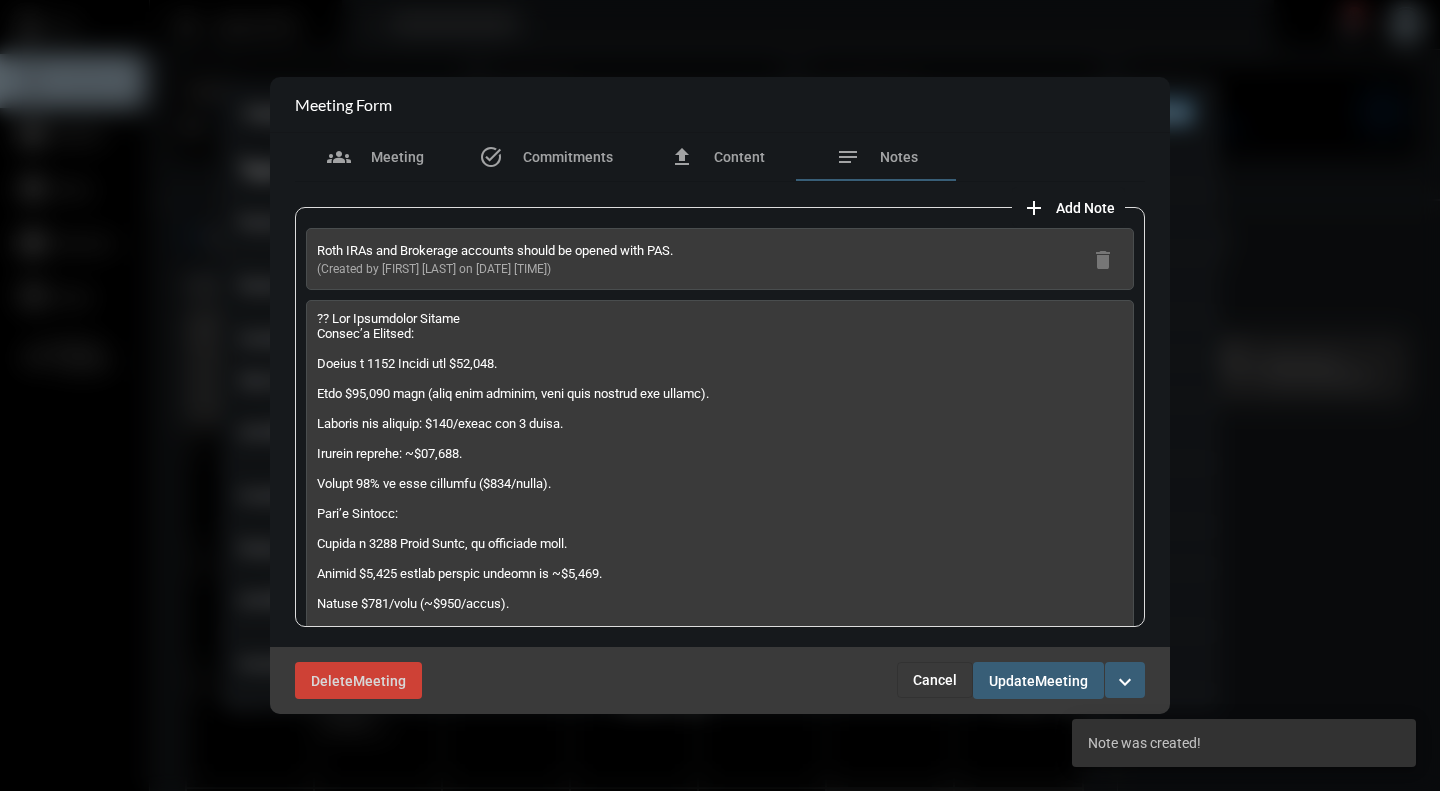 click on "Meeting" at bounding box center [1061, 681] 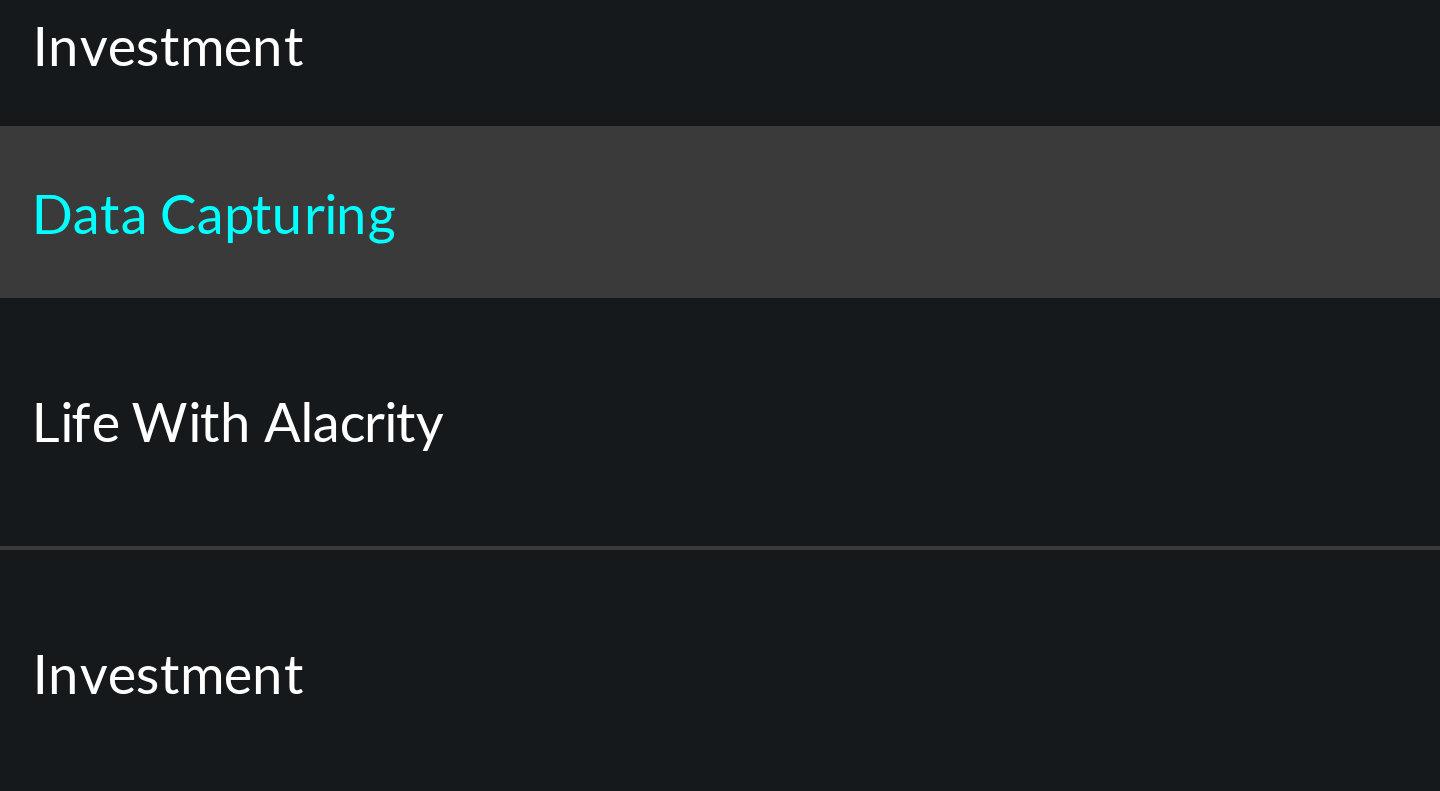click on "Data Capturing" at bounding box center [261, 222] 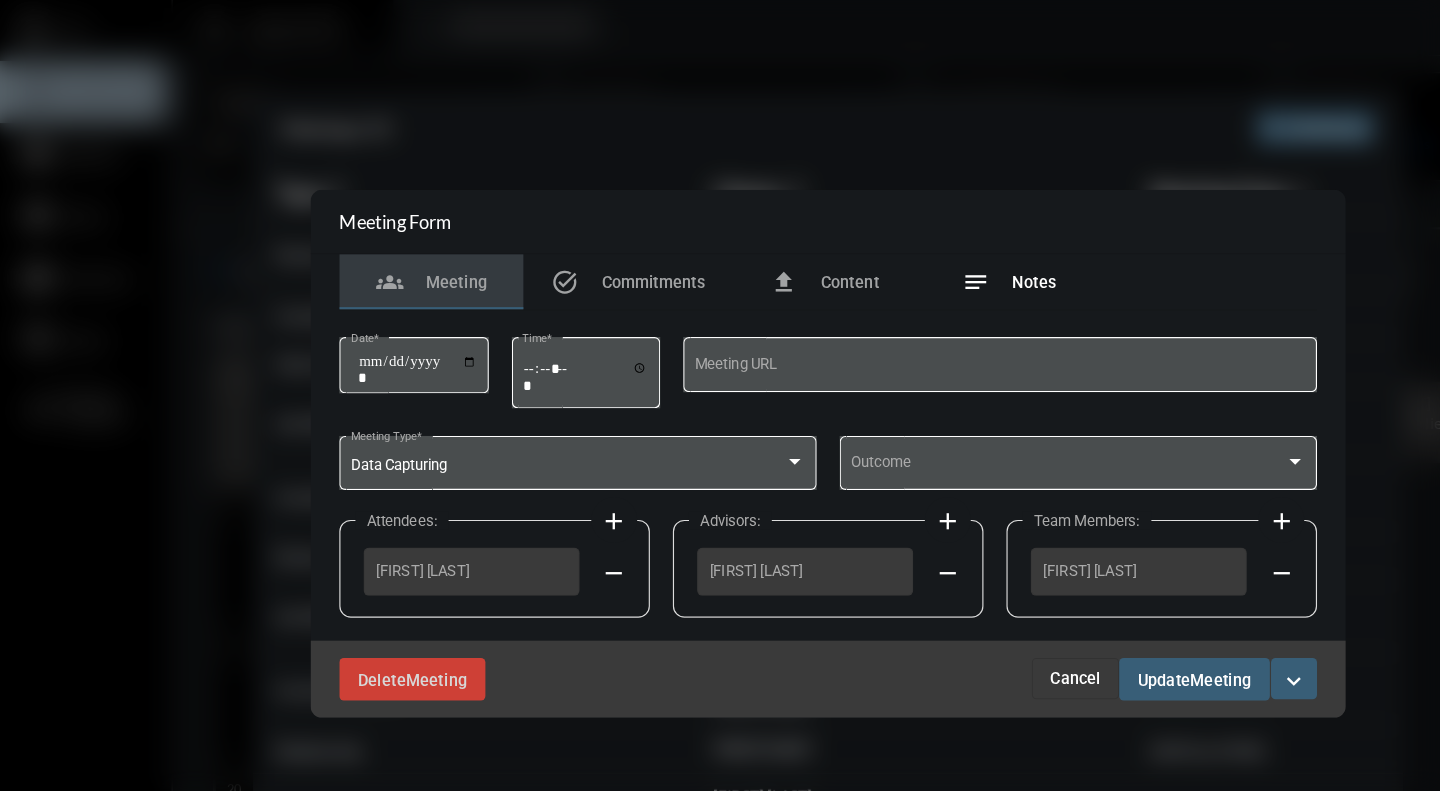 click on "notes Notes" at bounding box center [877, 246] 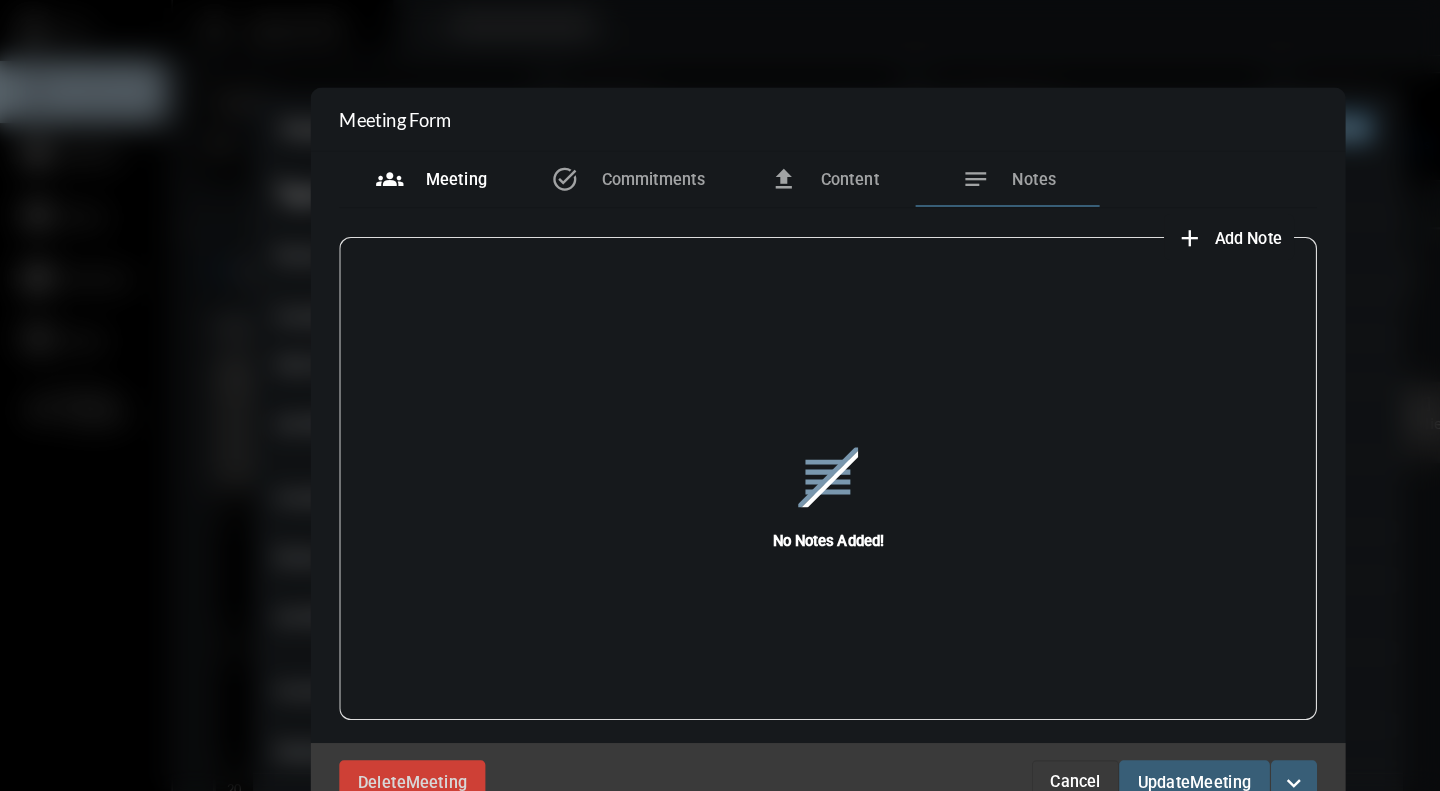 click on "Meeting" at bounding box center [397, 157] 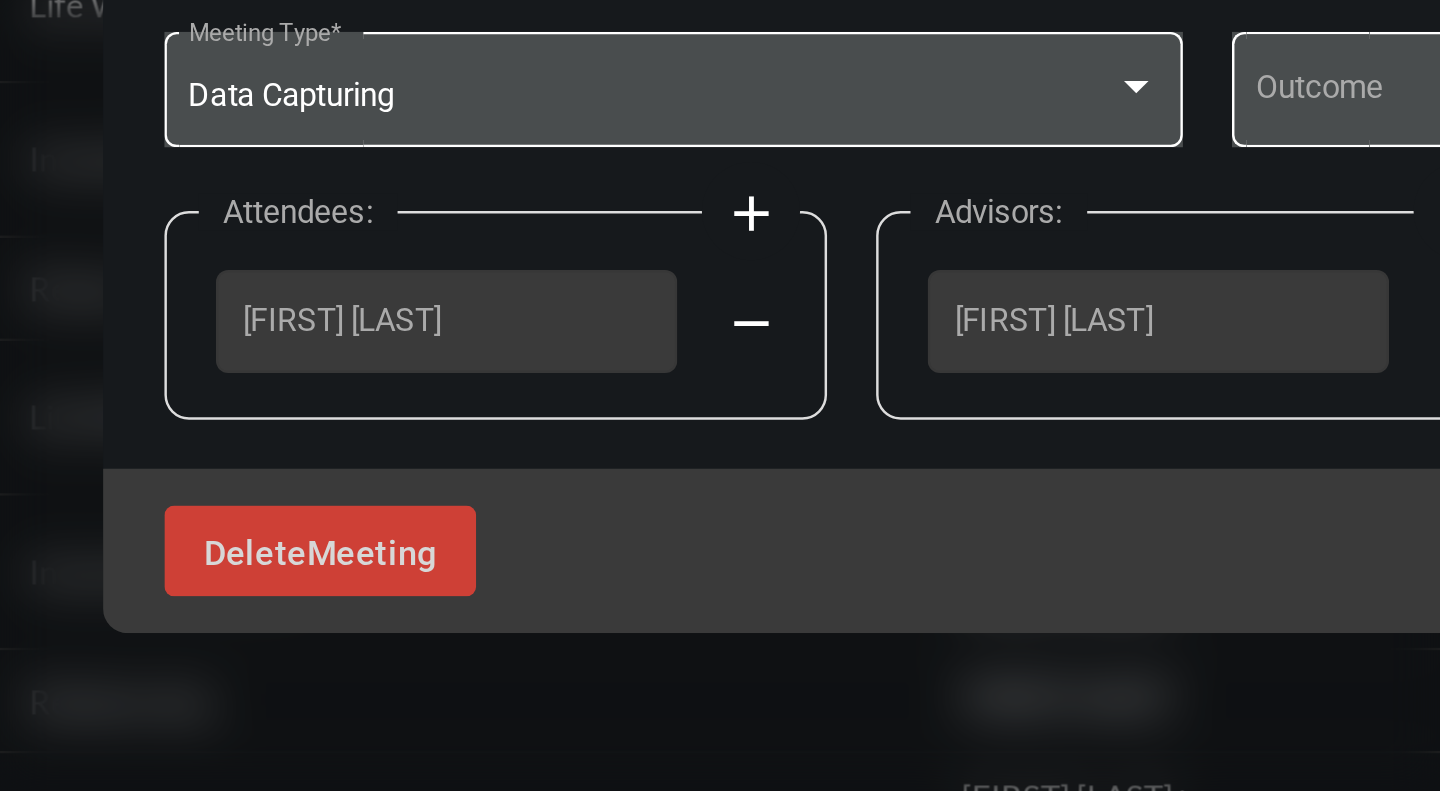 click on "add" at bounding box center [534, 454] 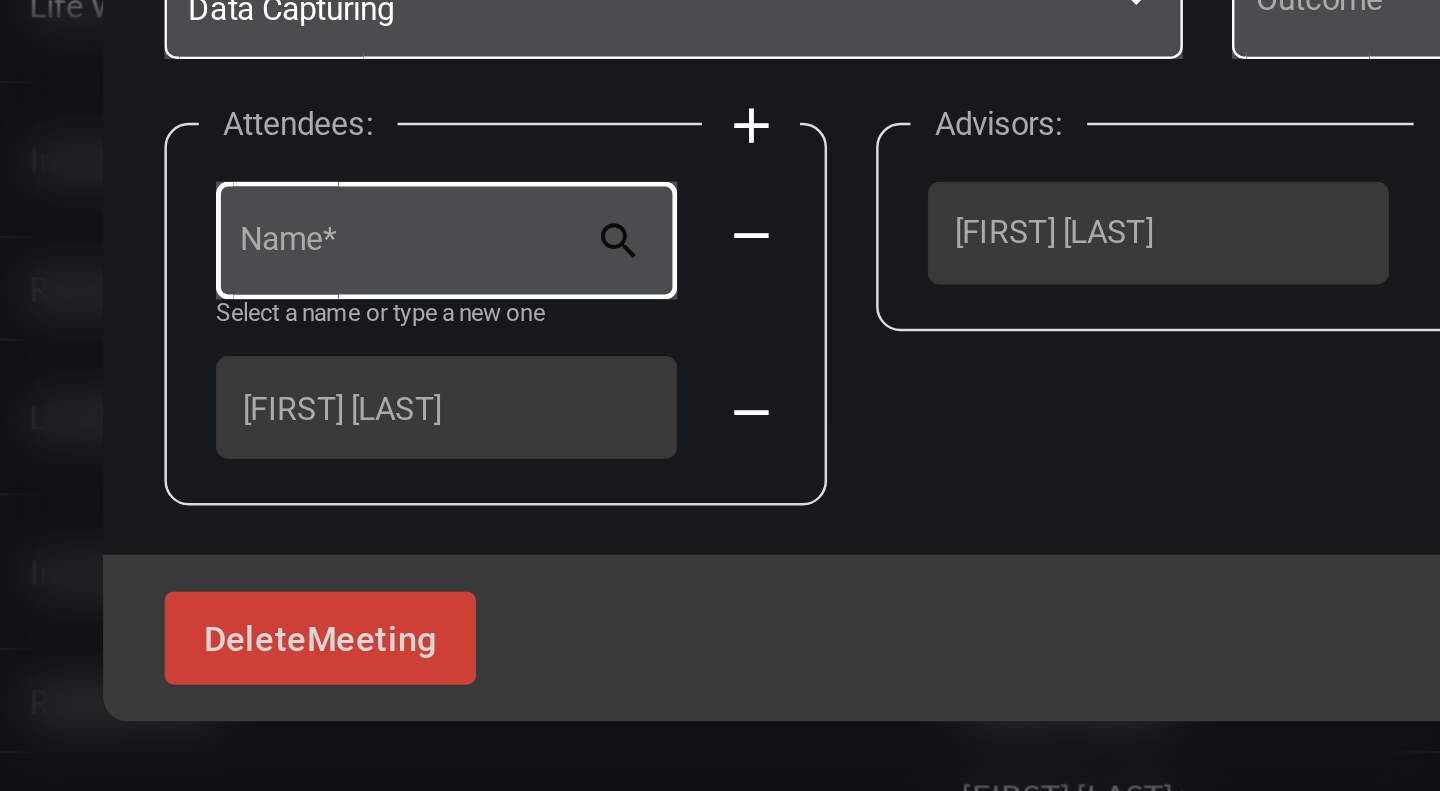 click on "Name  *" at bounding box center (398, 468) 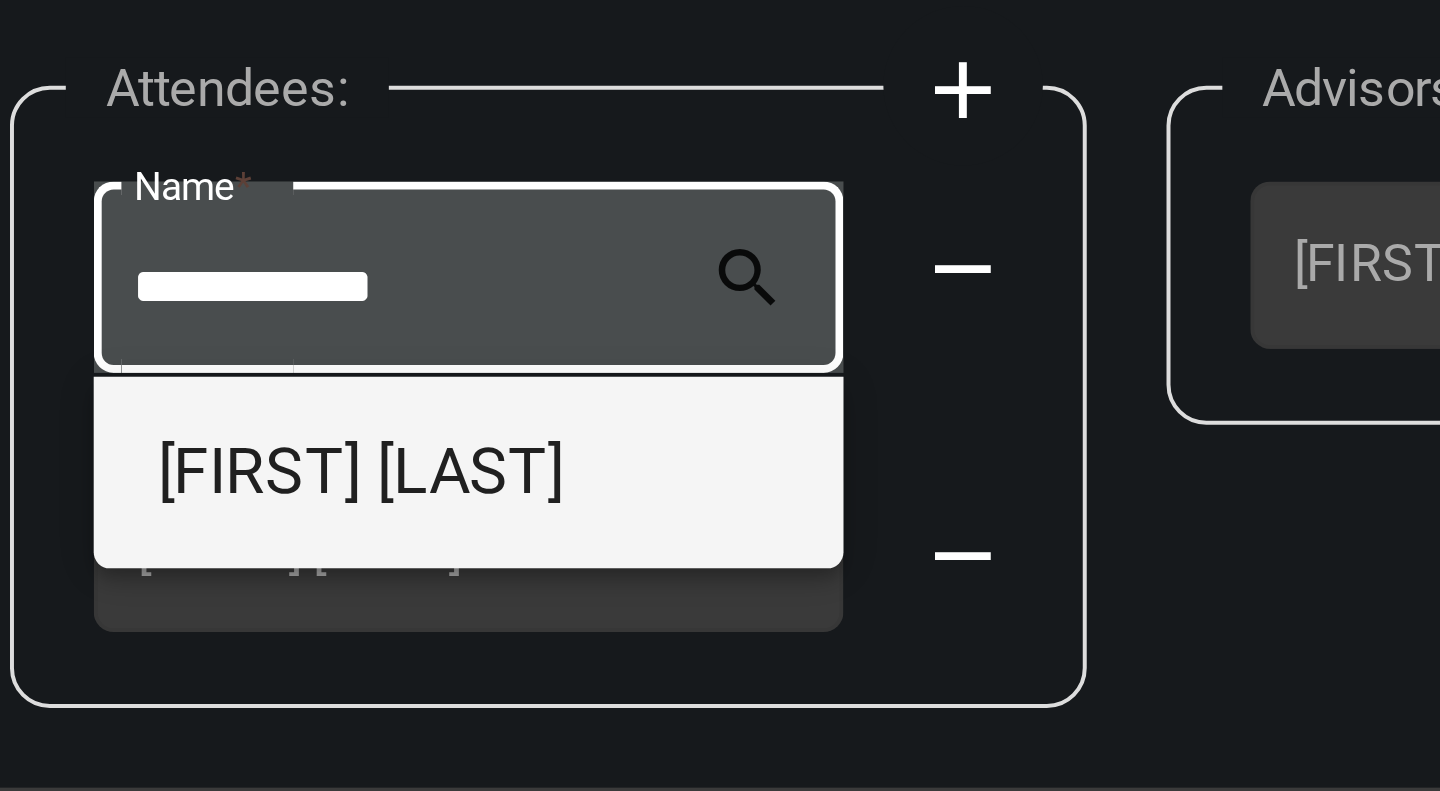 type on "**********" 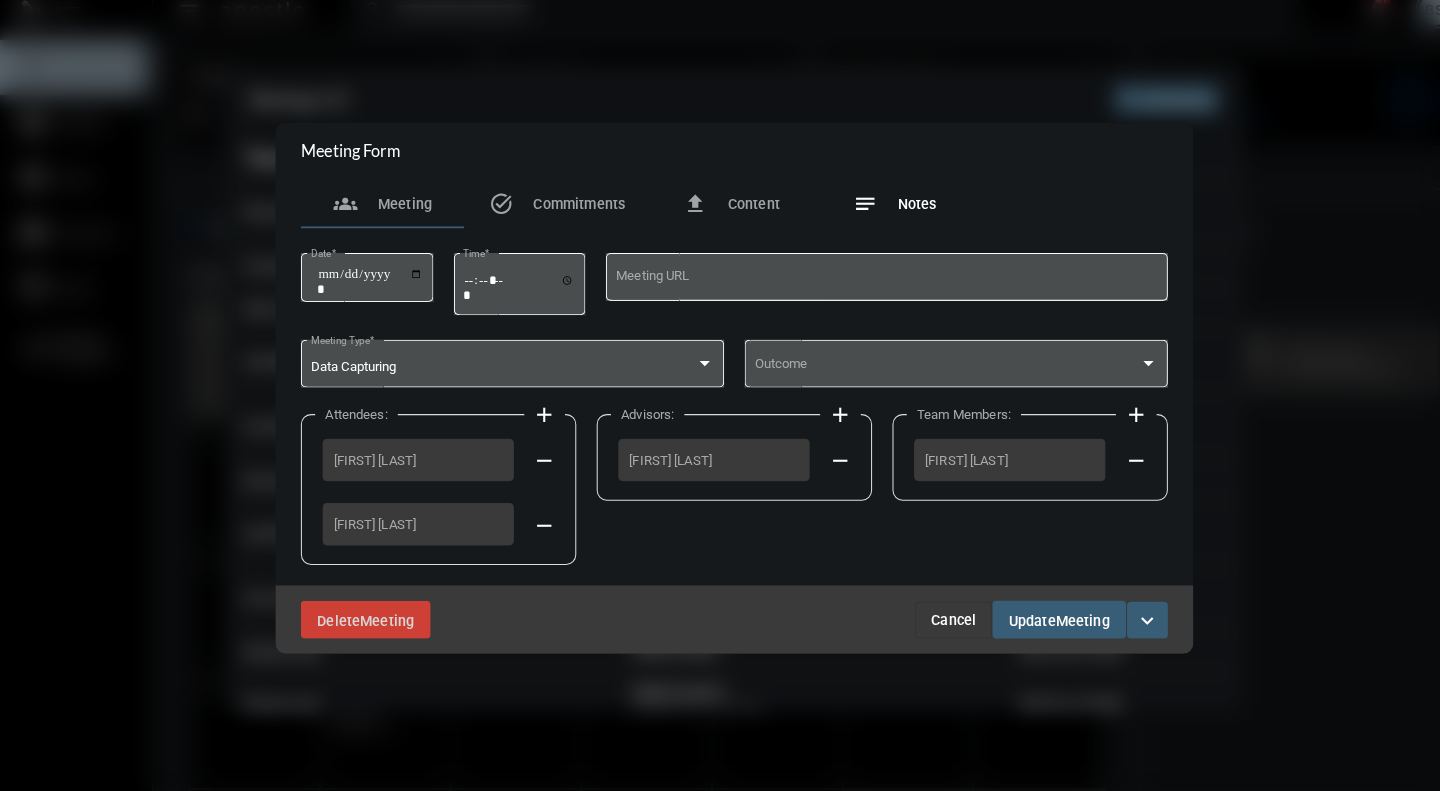 click on "Notes" at bounding box center [899, 215] 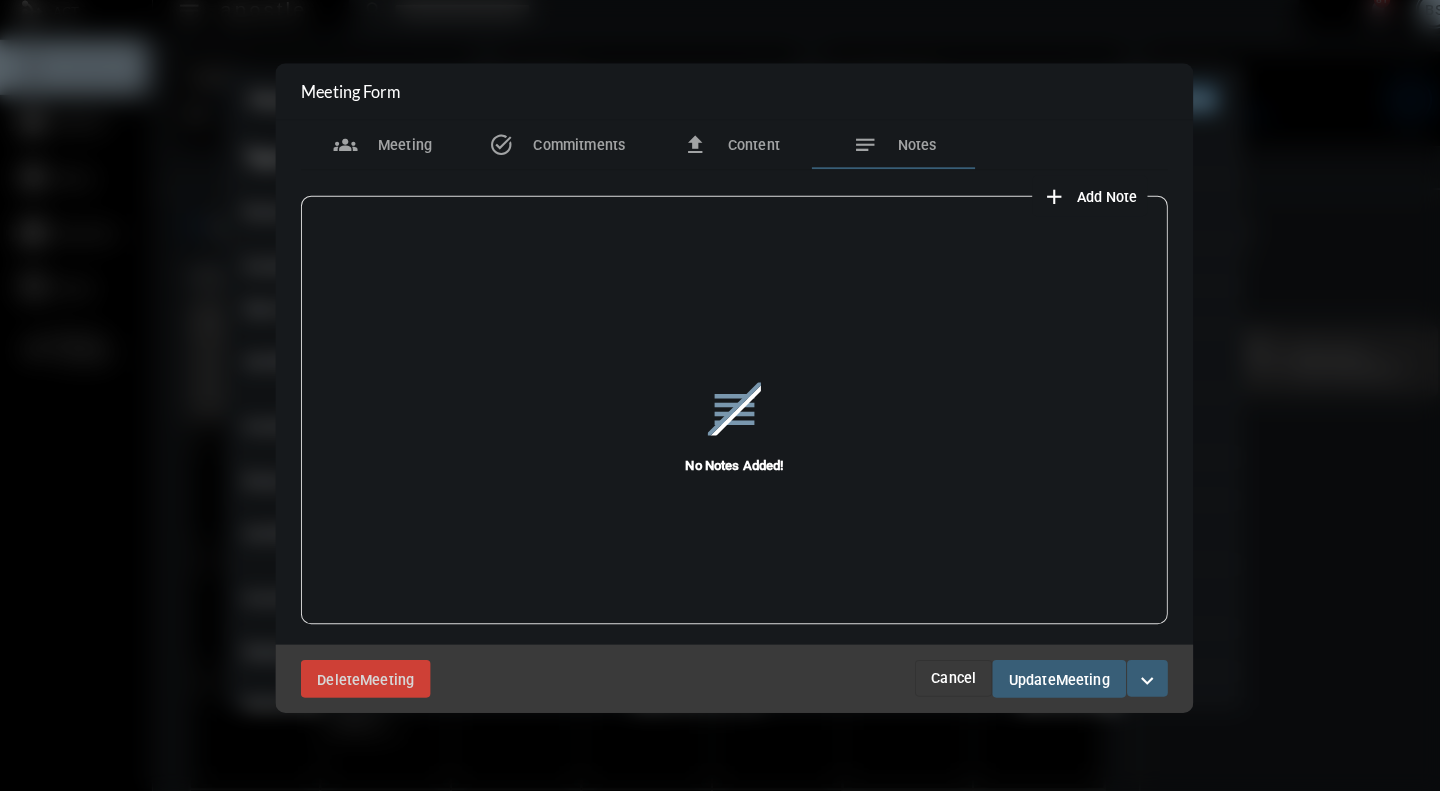 click on "Add Note" at bounding box center (1085, 208) 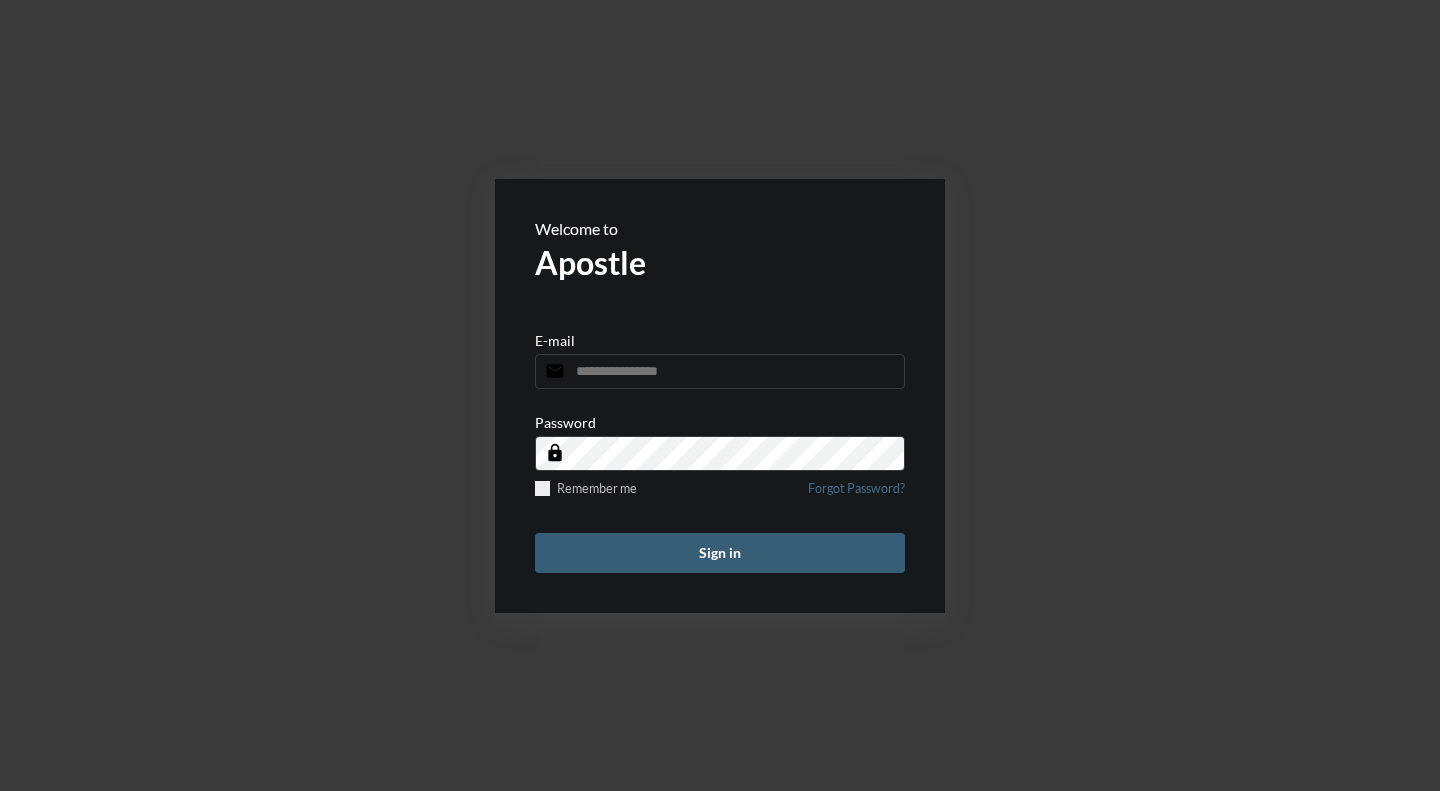 scroll, scrollTop: 0, scrollLeft: 0, axis: both 